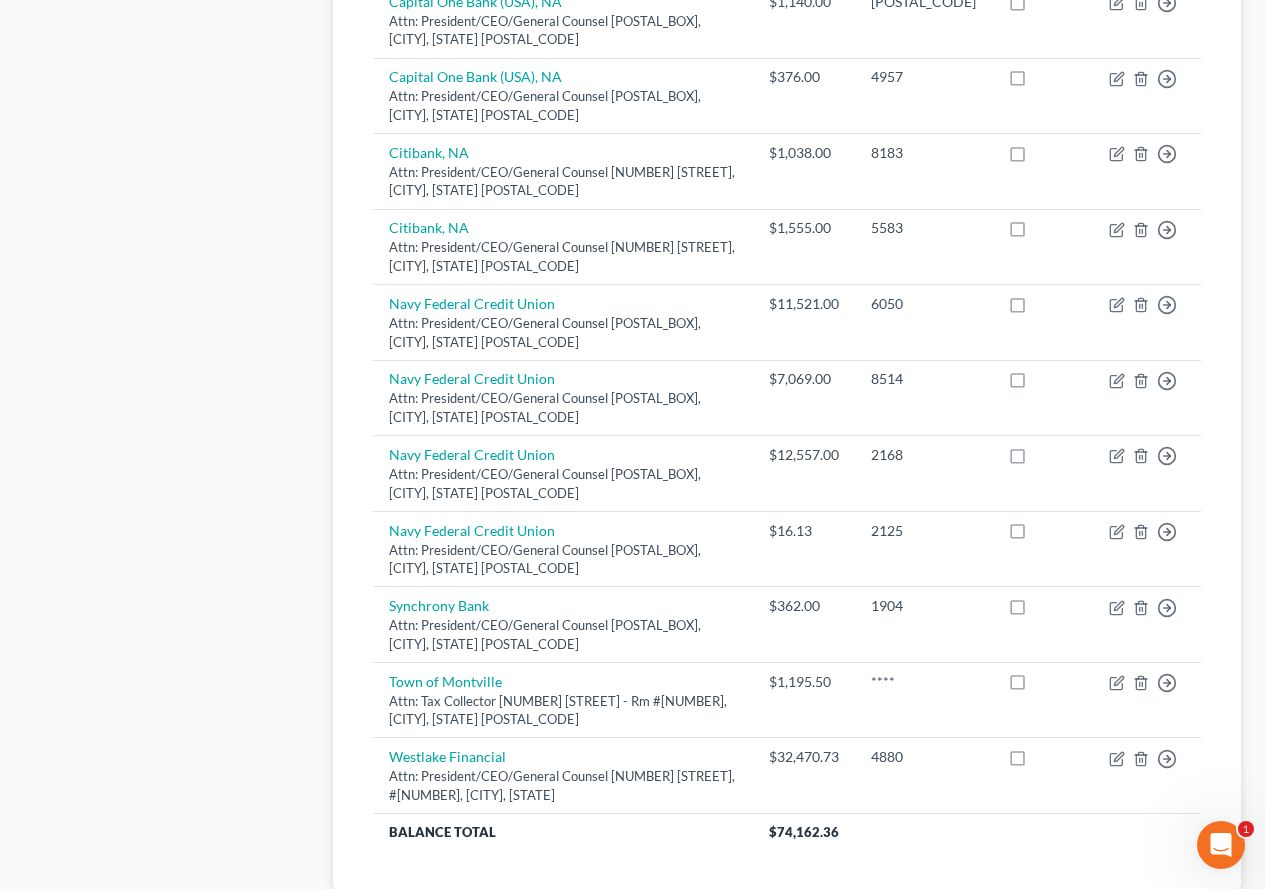scroll, scrollTop: 0, scrollLeft: 0, axis: both 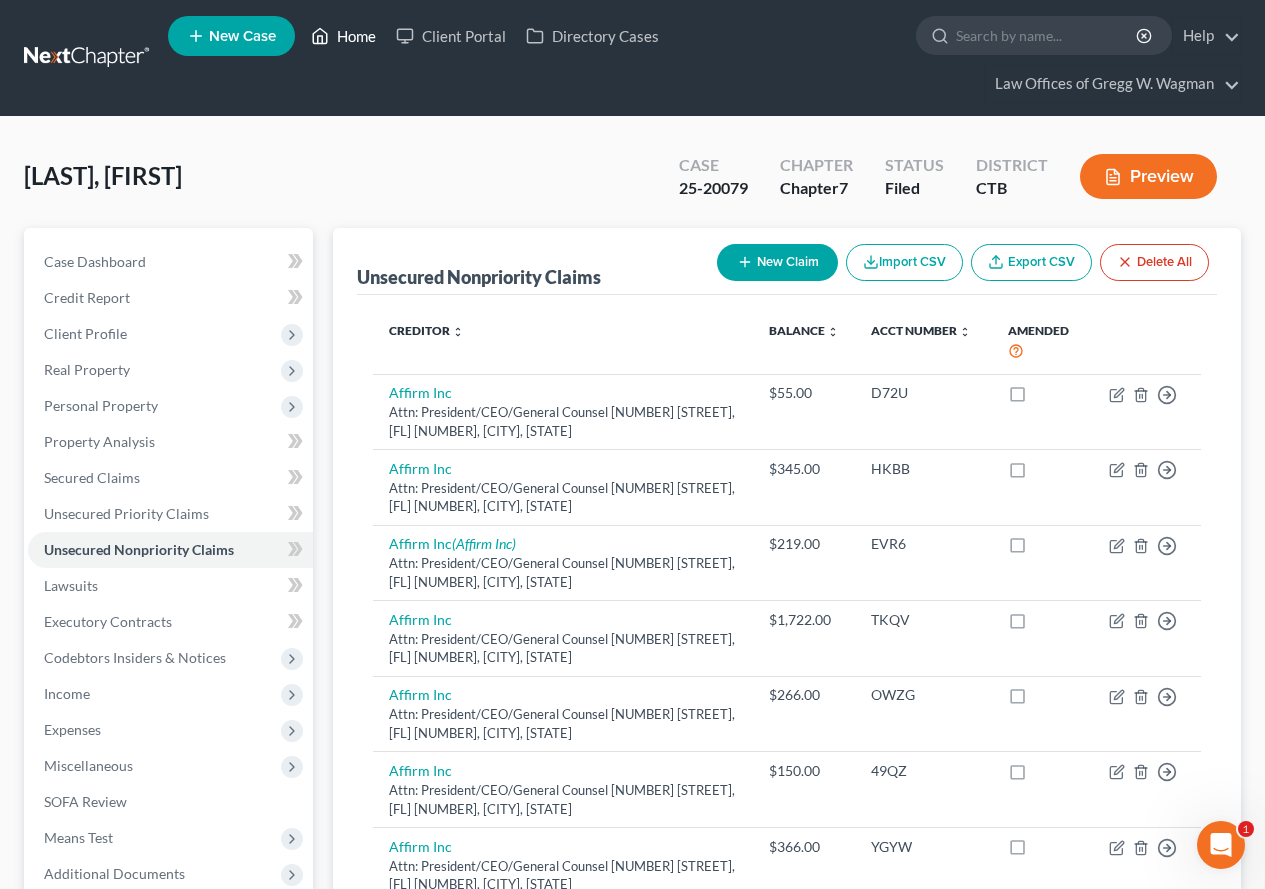 click on "Home" at bounding box center [343, 36] 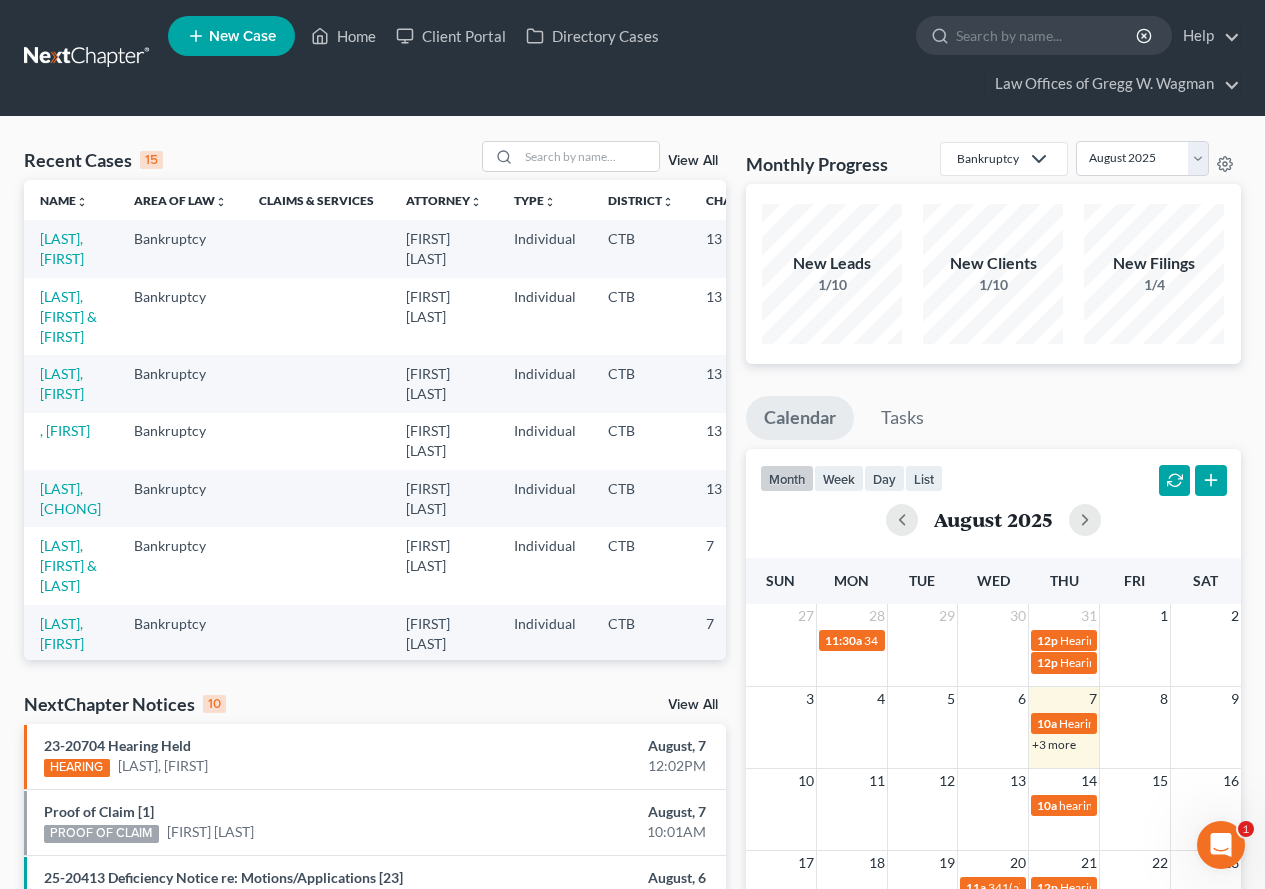 click 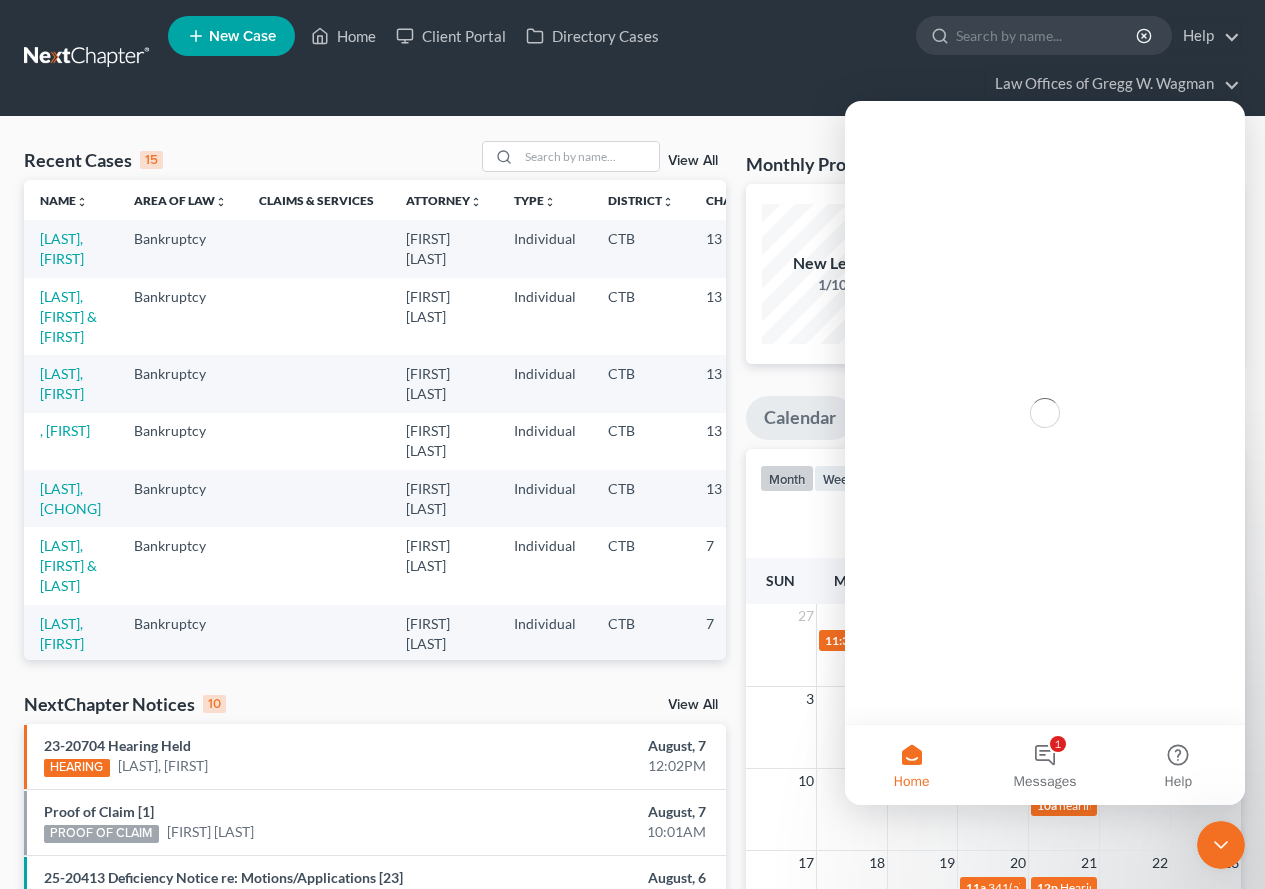 scroll, scrollTop: 0, scrollLeft: 0, axis: both 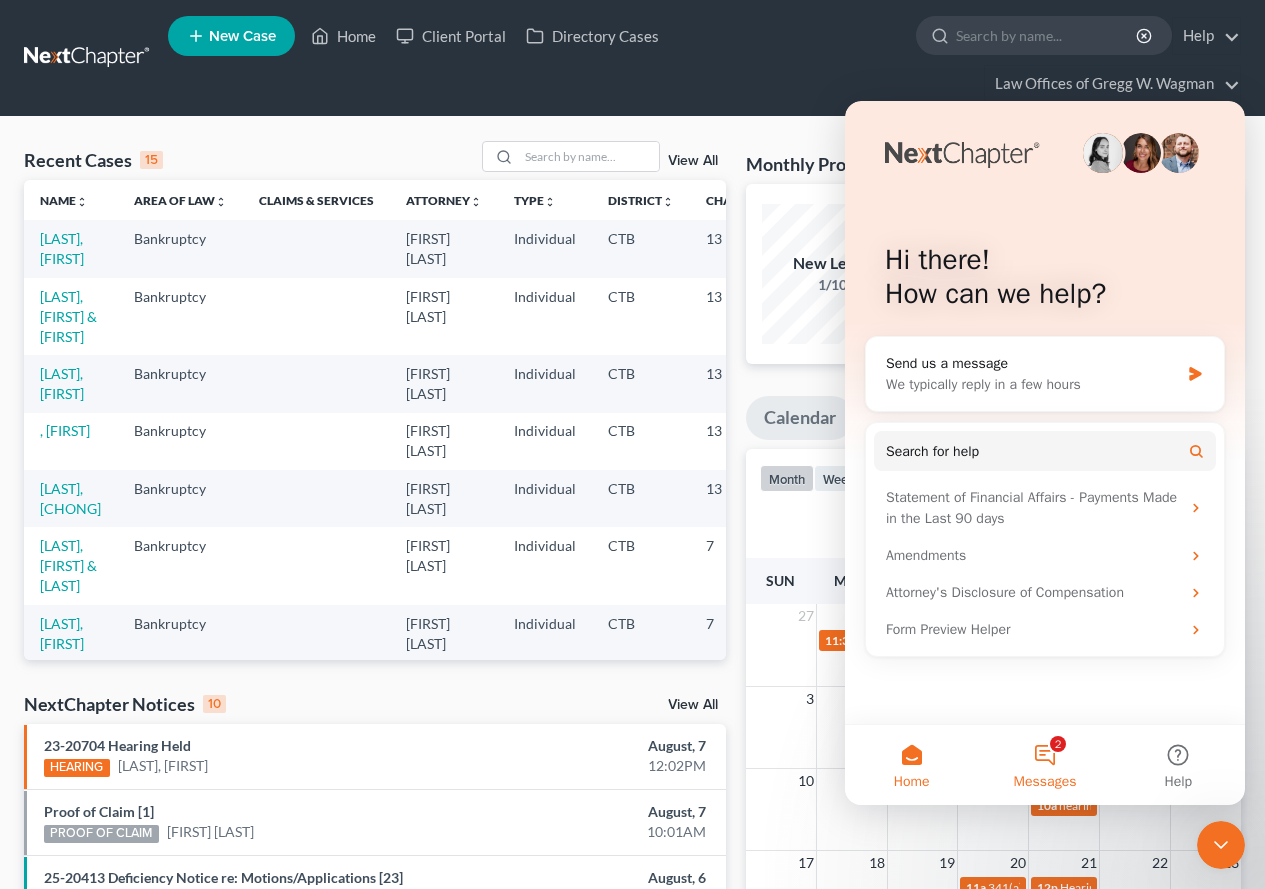 click on "2 Messages" at bounding box center (1044, 765) 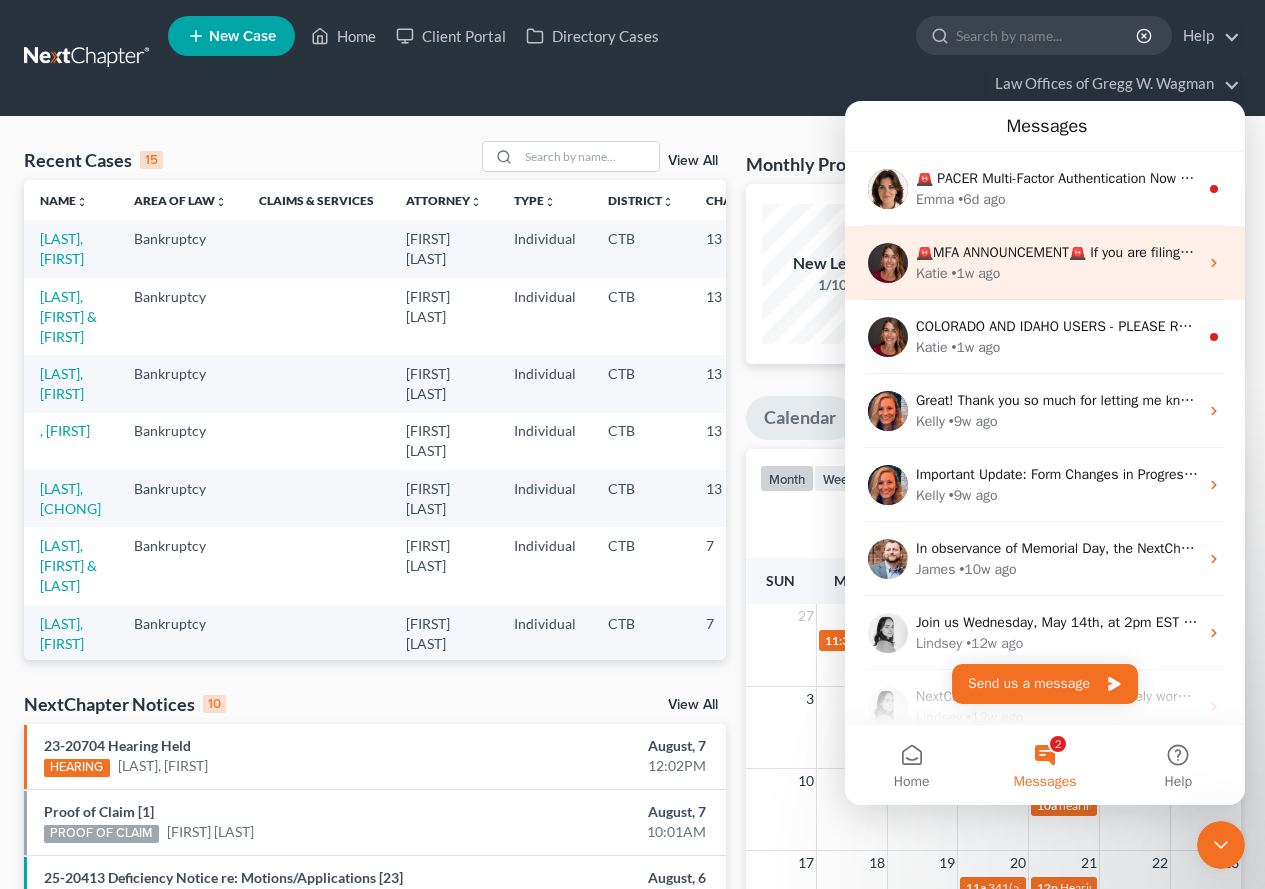 click on "•  1w ago" at bounding box center (976, 273) 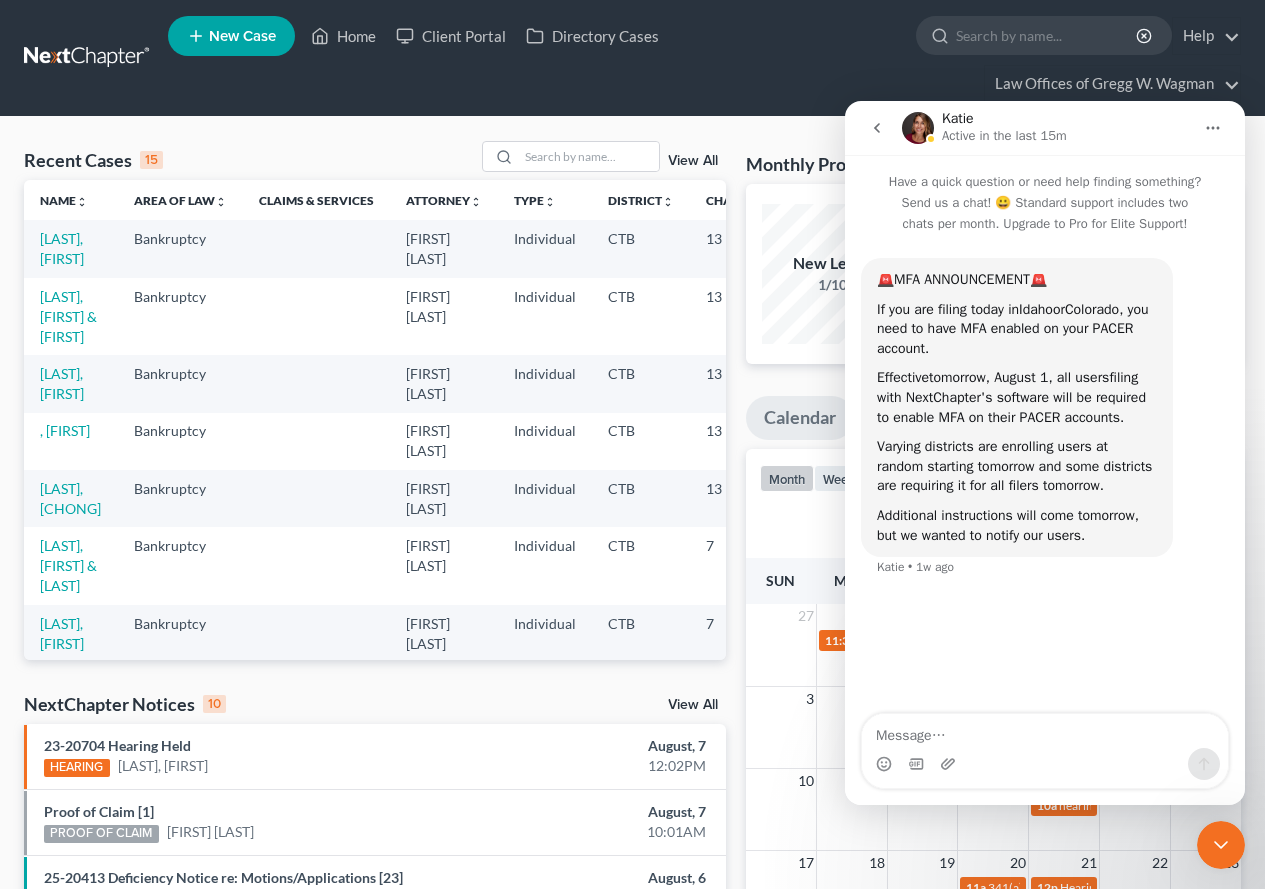 click 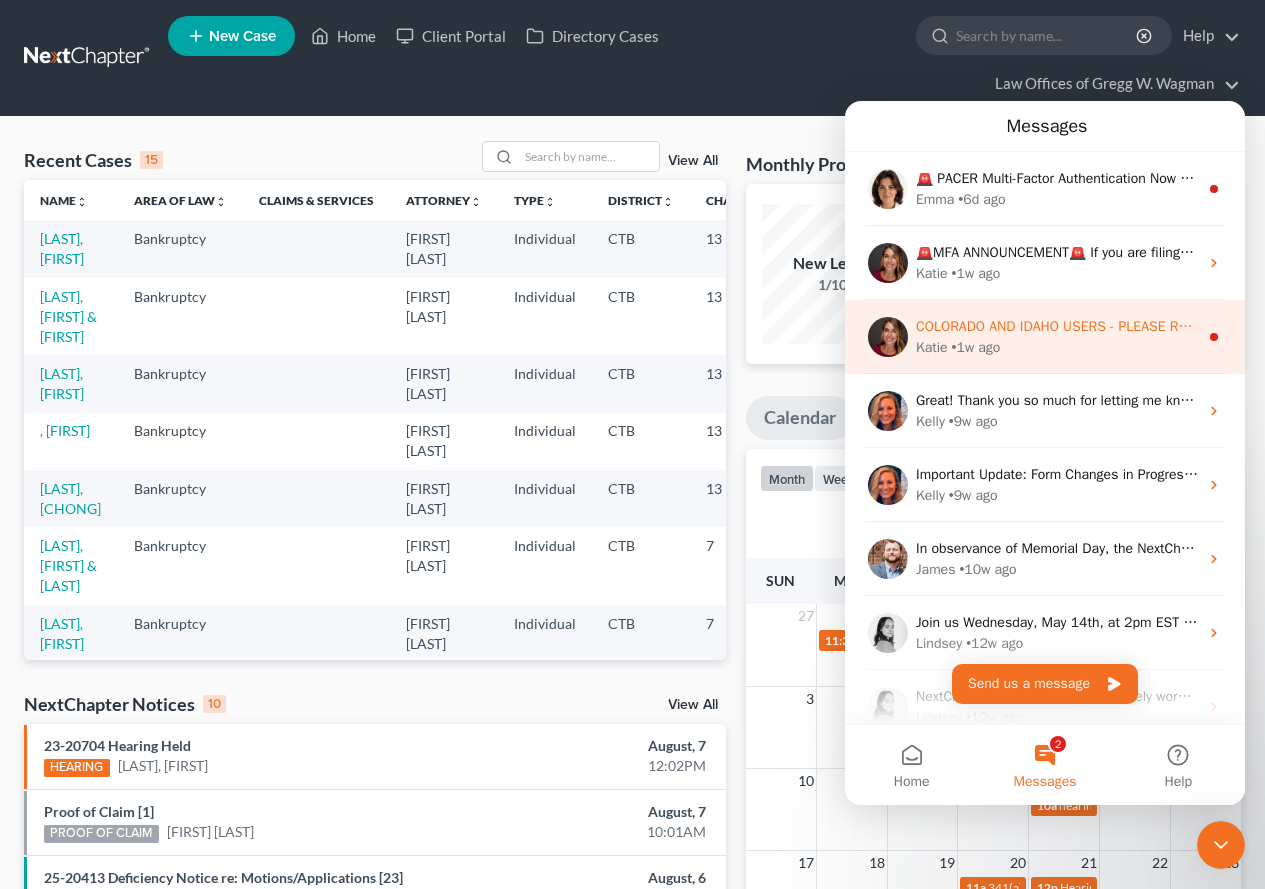 click on "[FIRST] •  1w ago" at bounding box center [1057, 347] 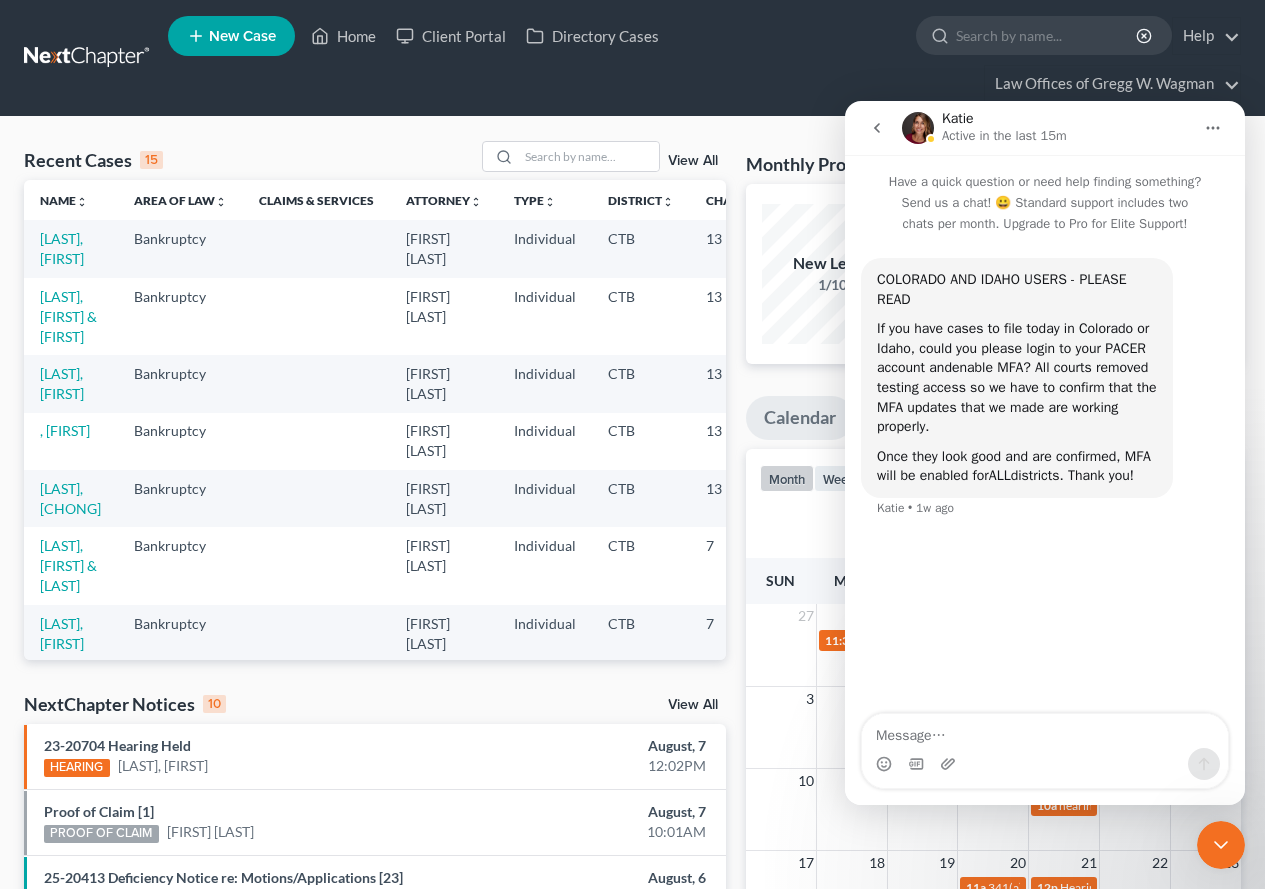 click at bounding box center (877, 128) 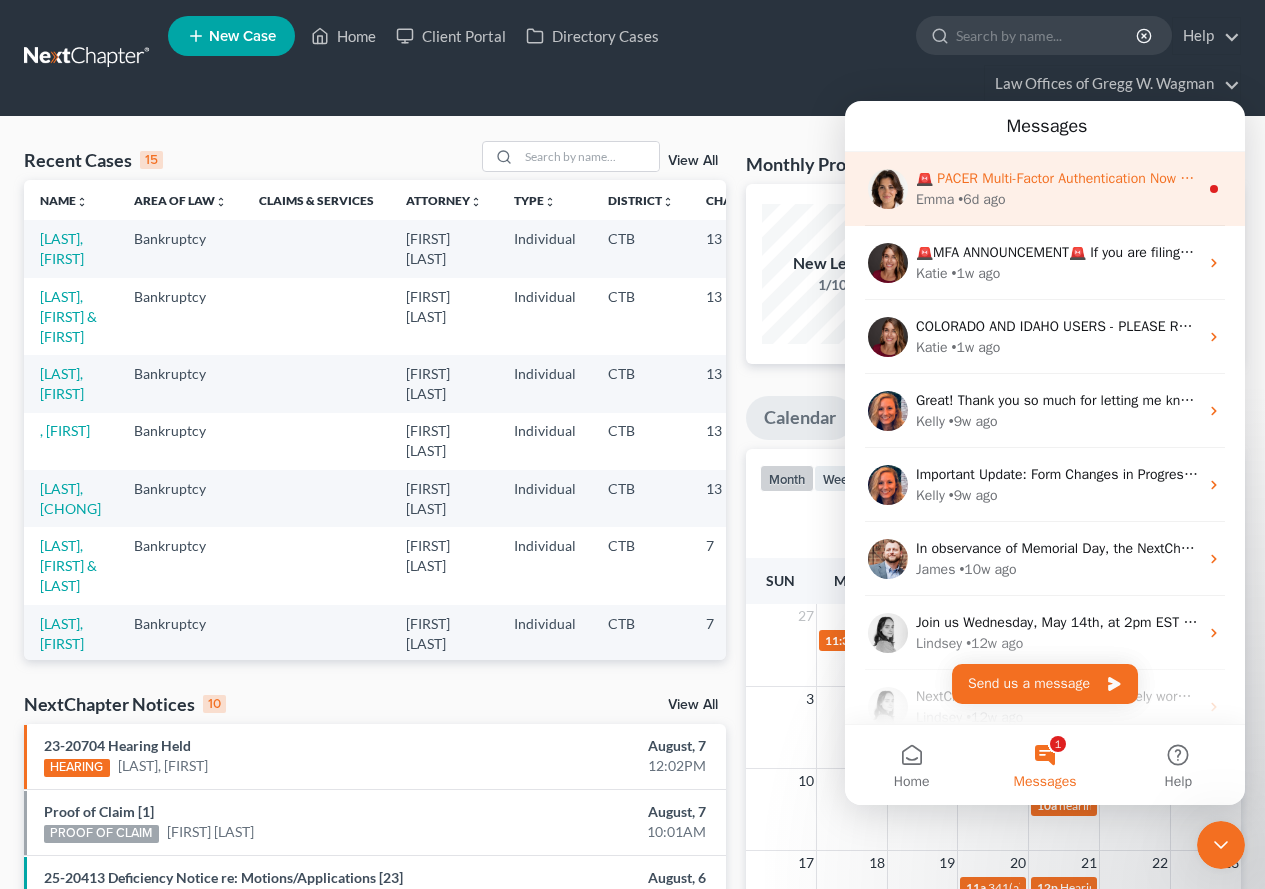 click on "•  6d ago" at bounding box center (981, 199) 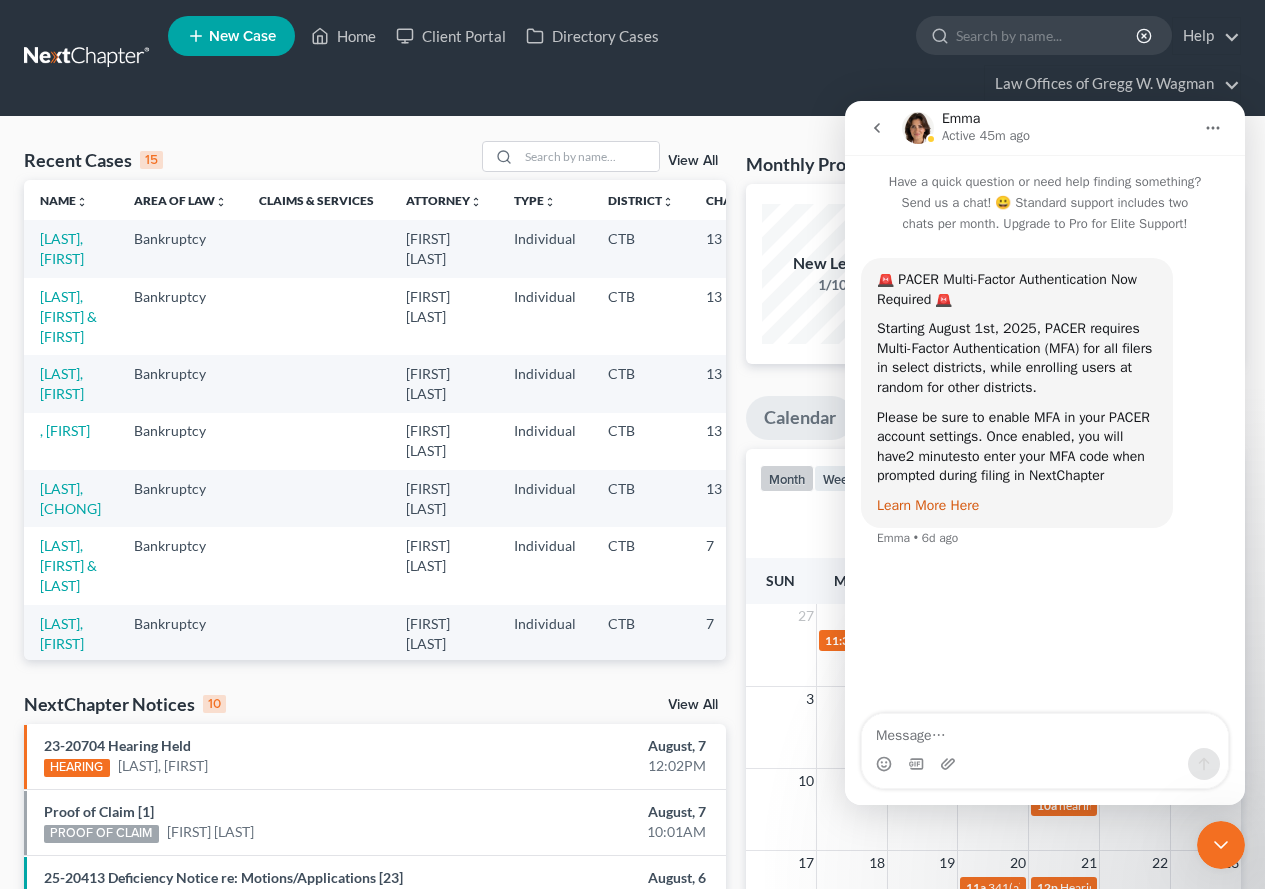 click on "Learn More Here" at bounding box center (928, 505) 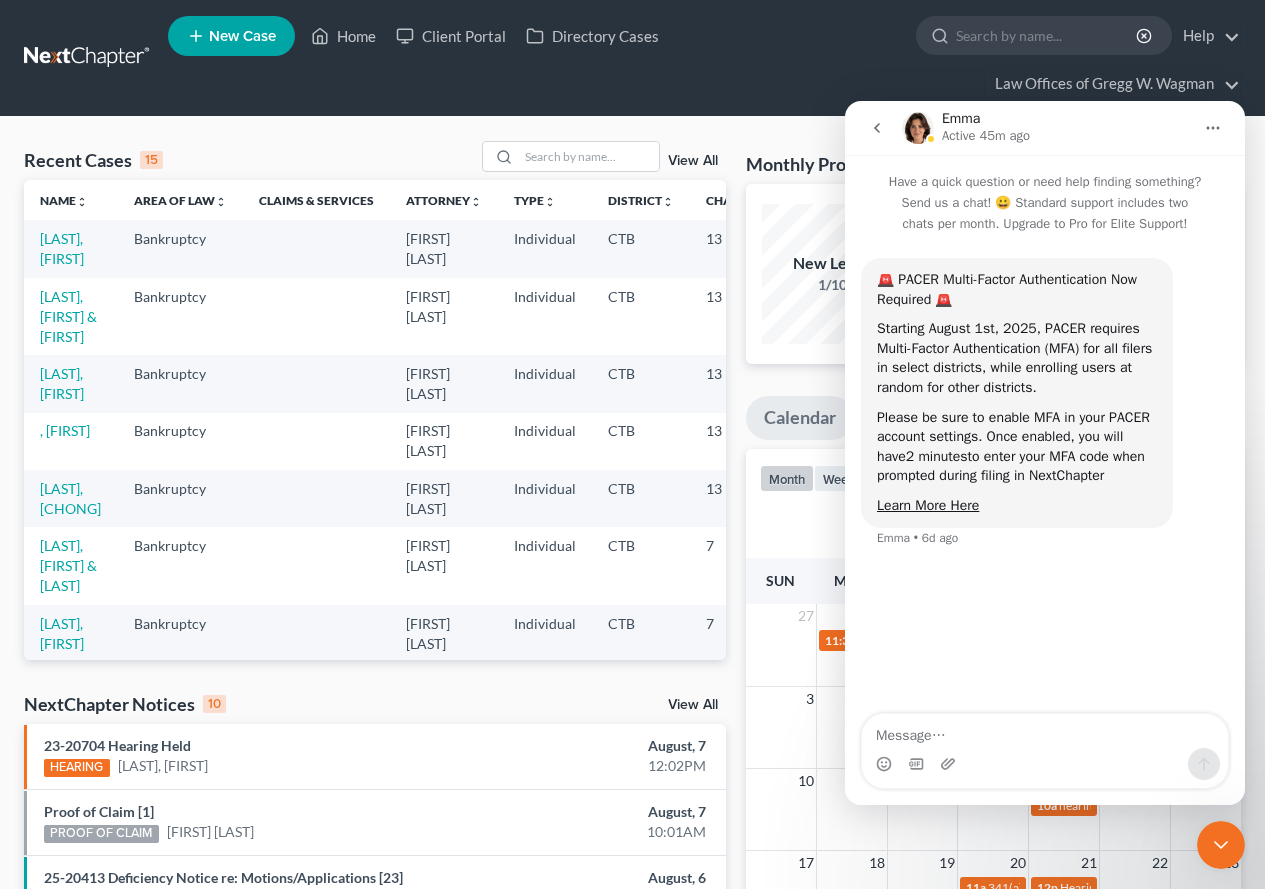click 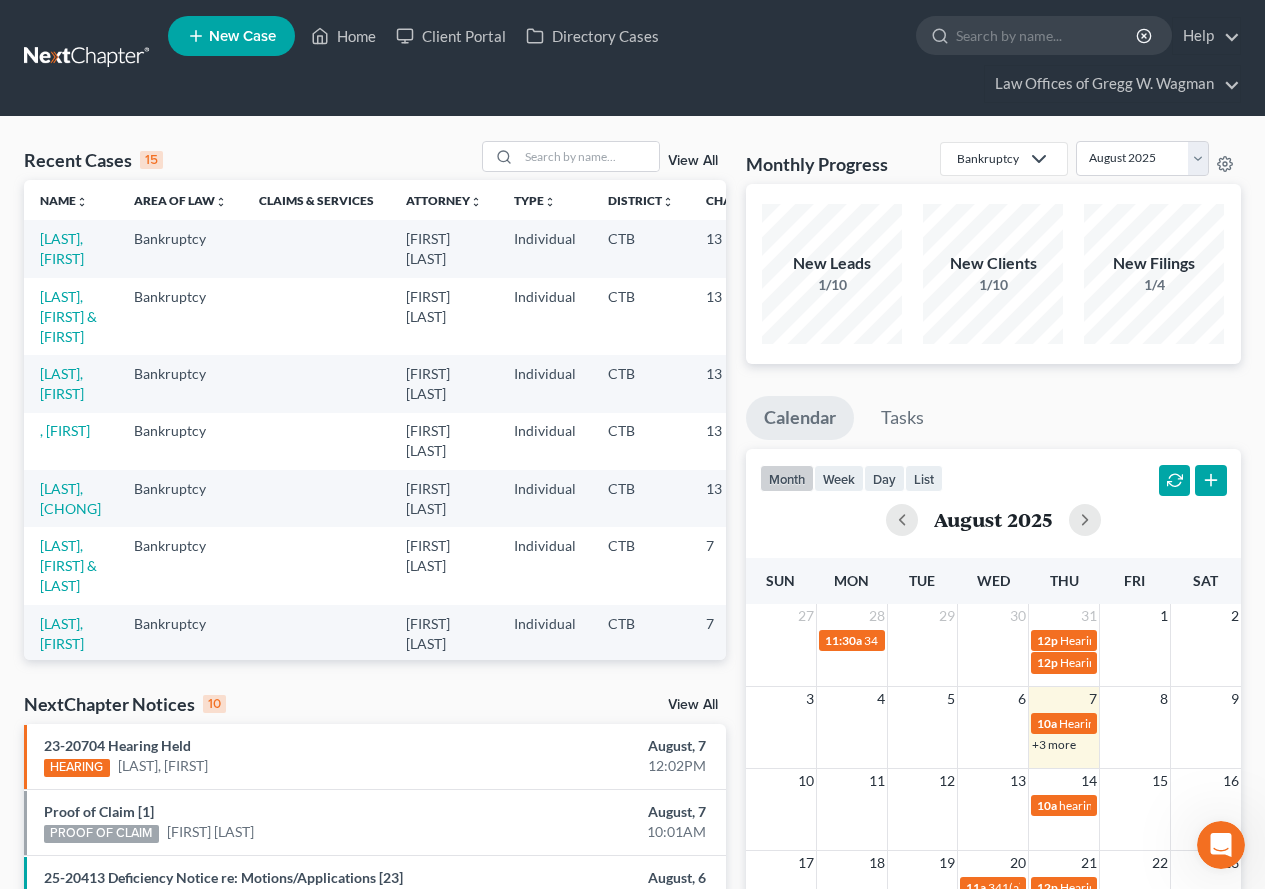 scroll, scrollTop: 0, scrollLeft: 0, axis: both 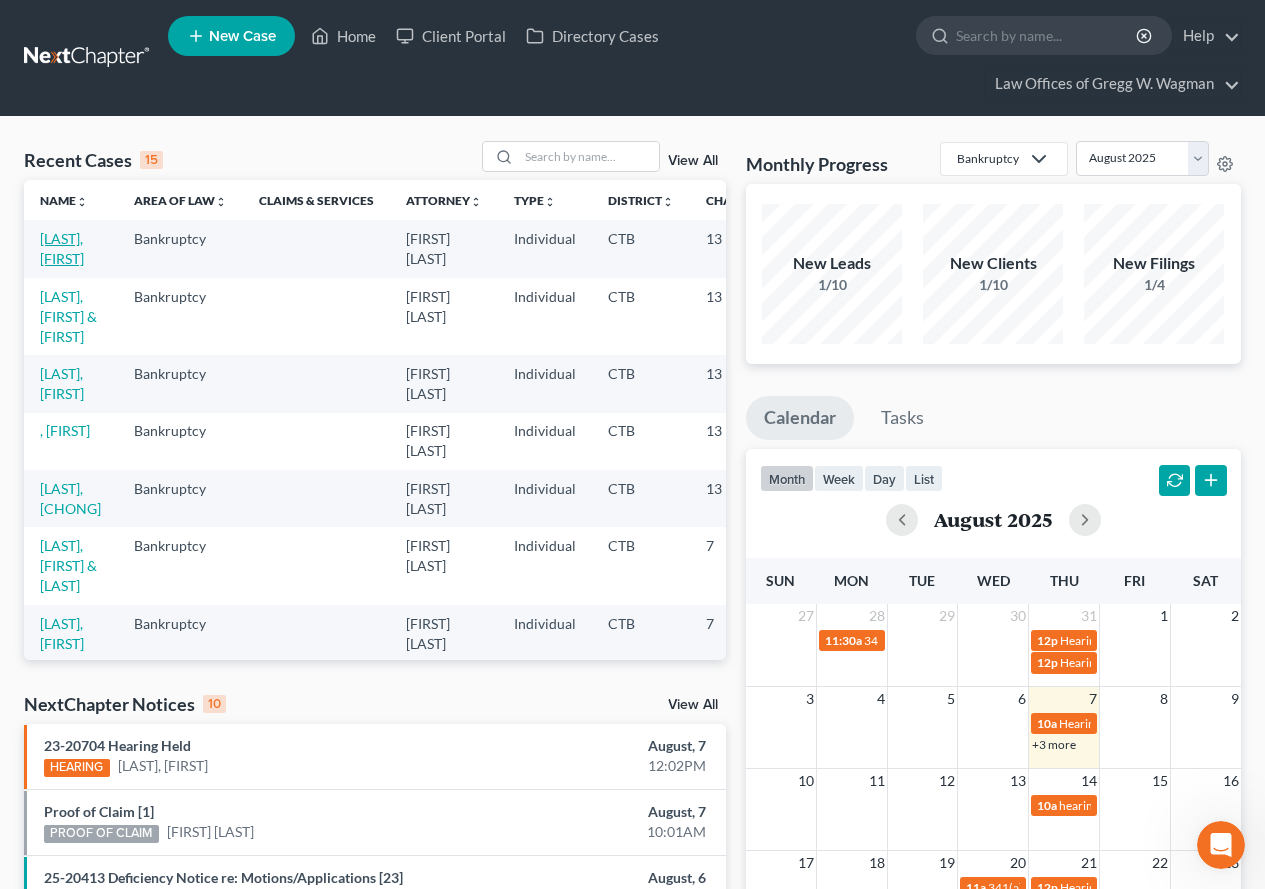 click on "[LAST], [FIRST]" at bounding box center (62, 248) 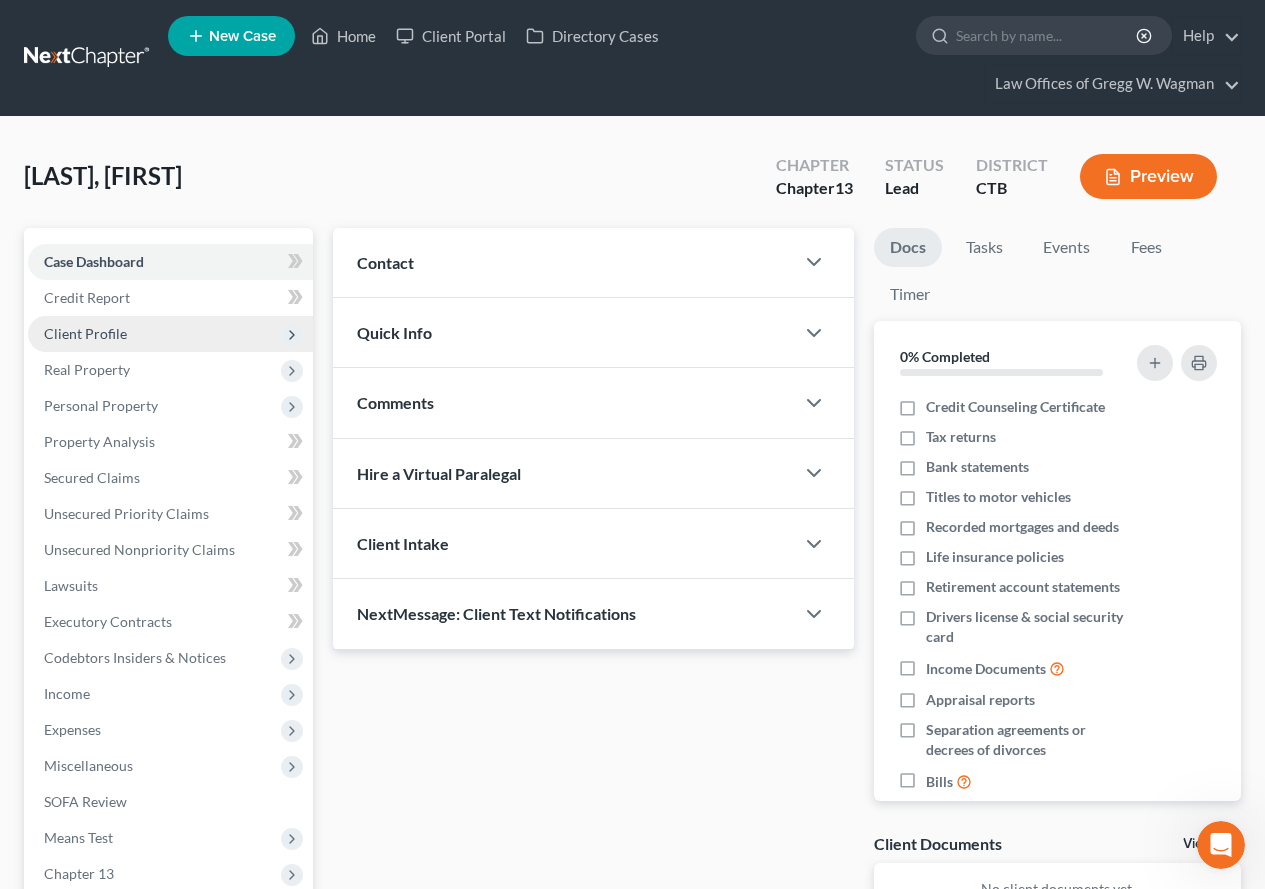 click on "Client Profile" at bounding box center (85, 333) 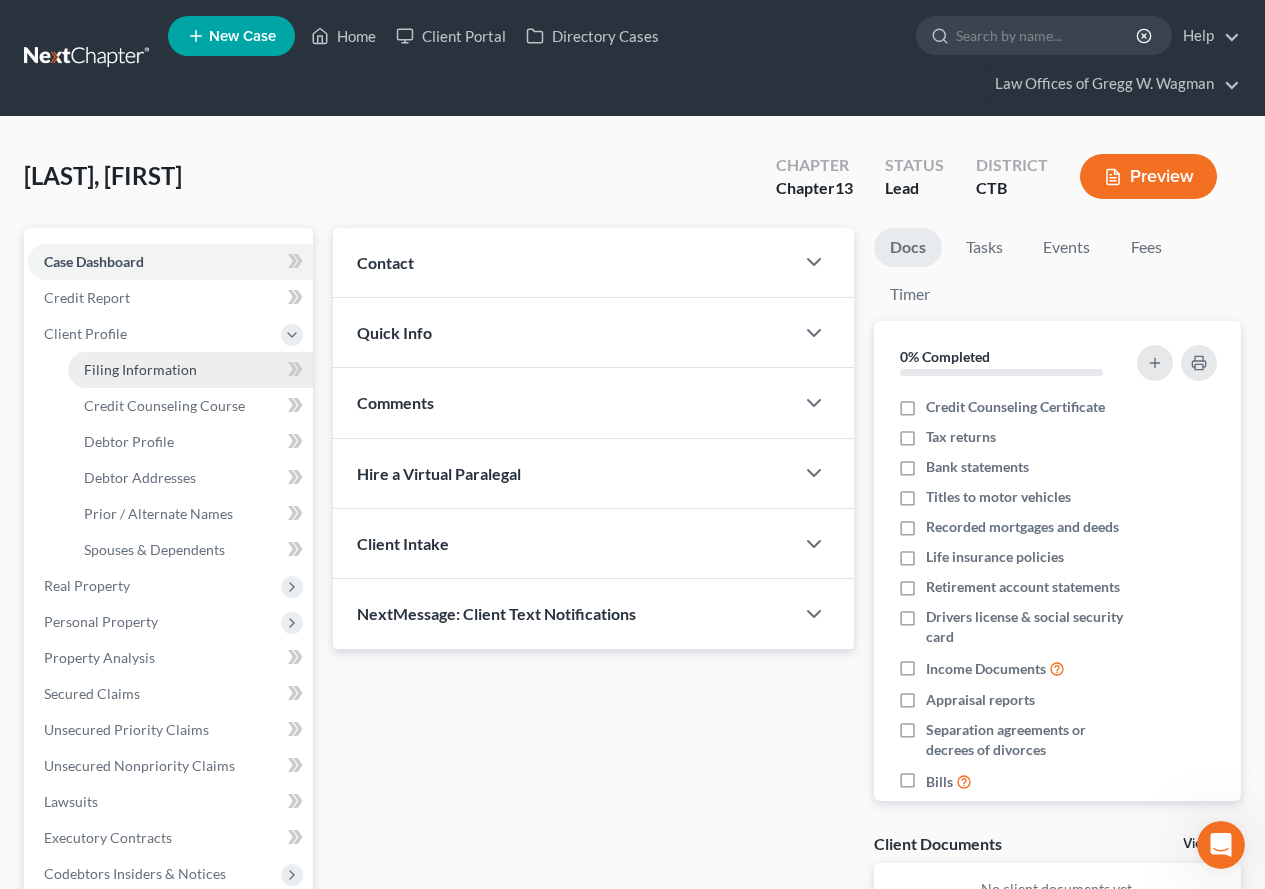 click on "Filing Information" at bounding box center (140, 369) 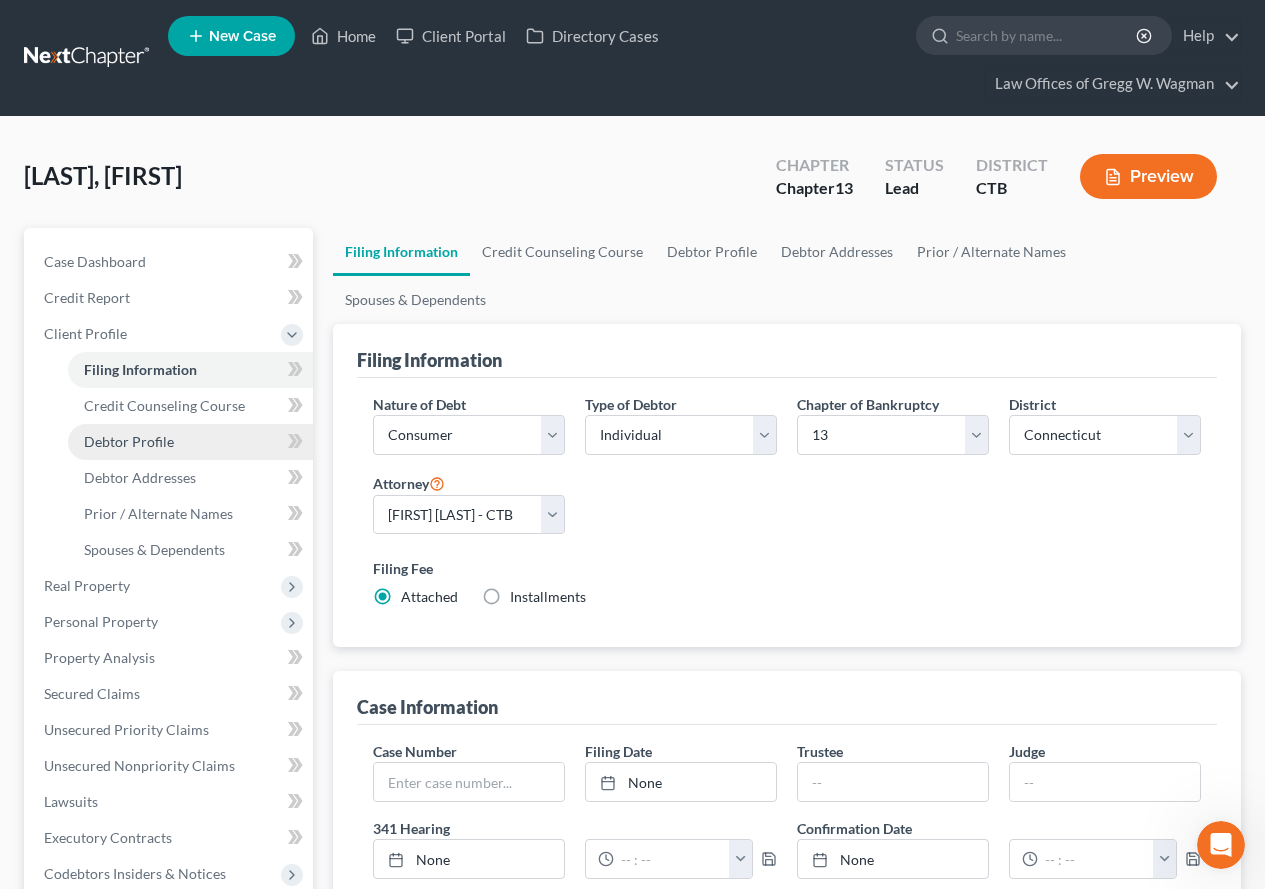 click on "Debtor Profile" at bounding box center [129, 441] 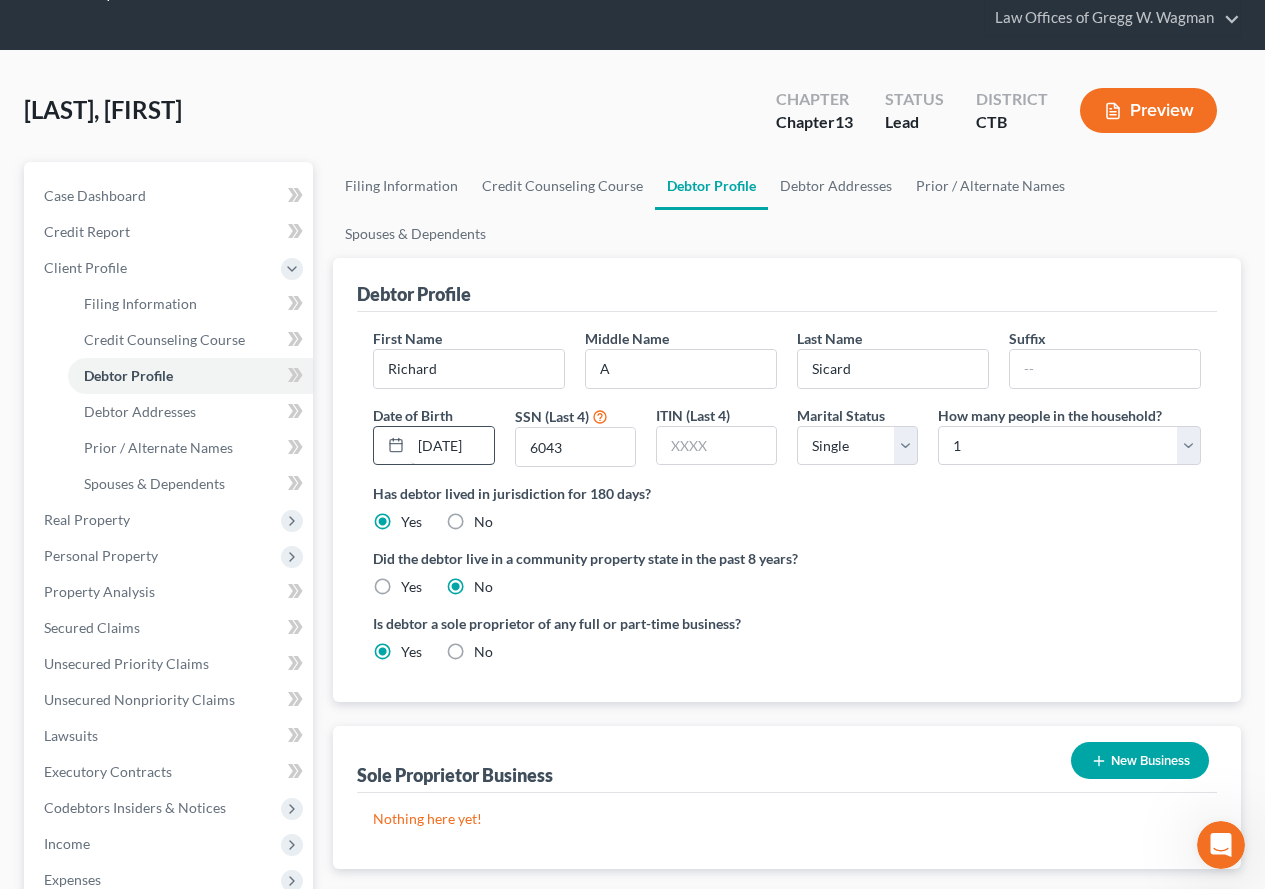scroll, scrollTop: 200, scrollLeft: 0, axis: vertical 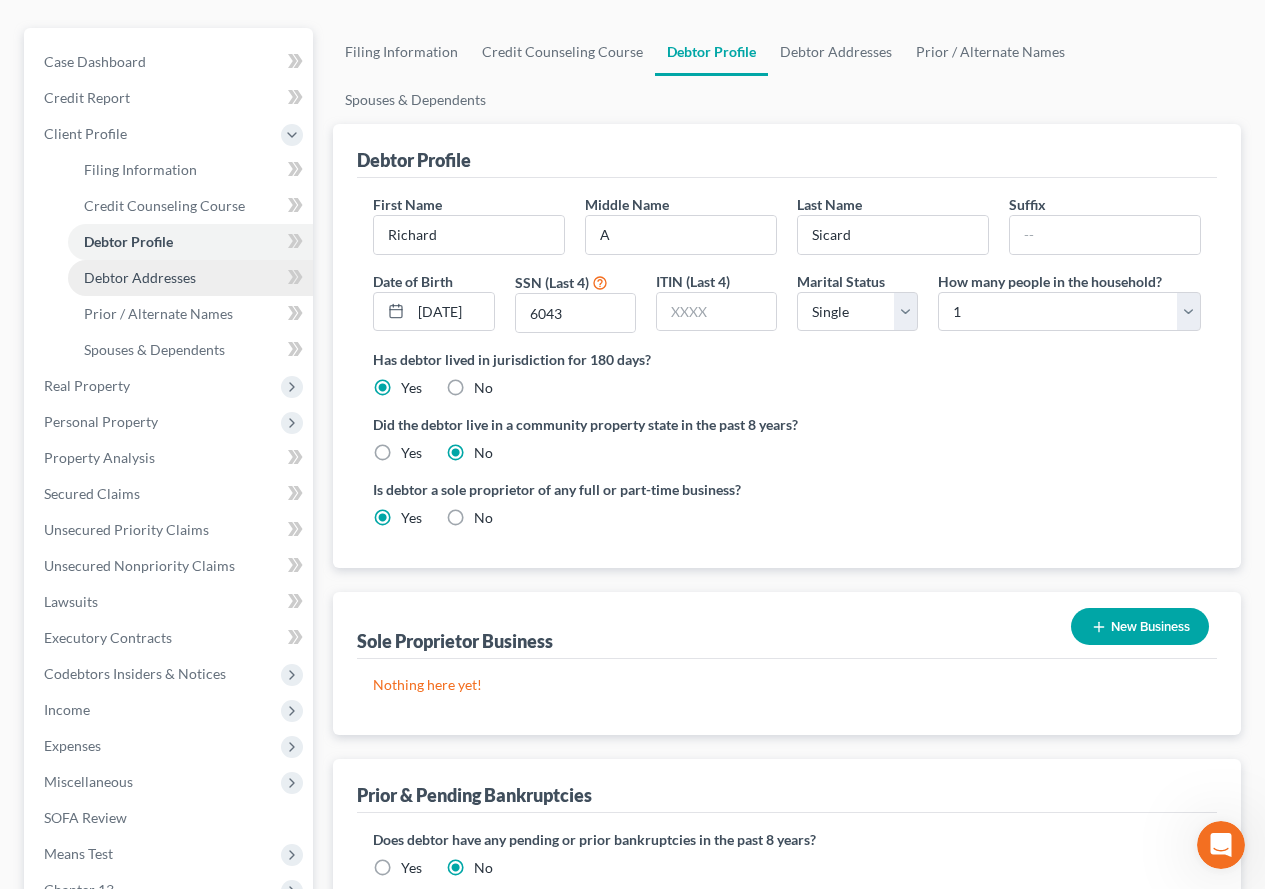 click on "Debtor Addresses" at bounding box center (140, 277) 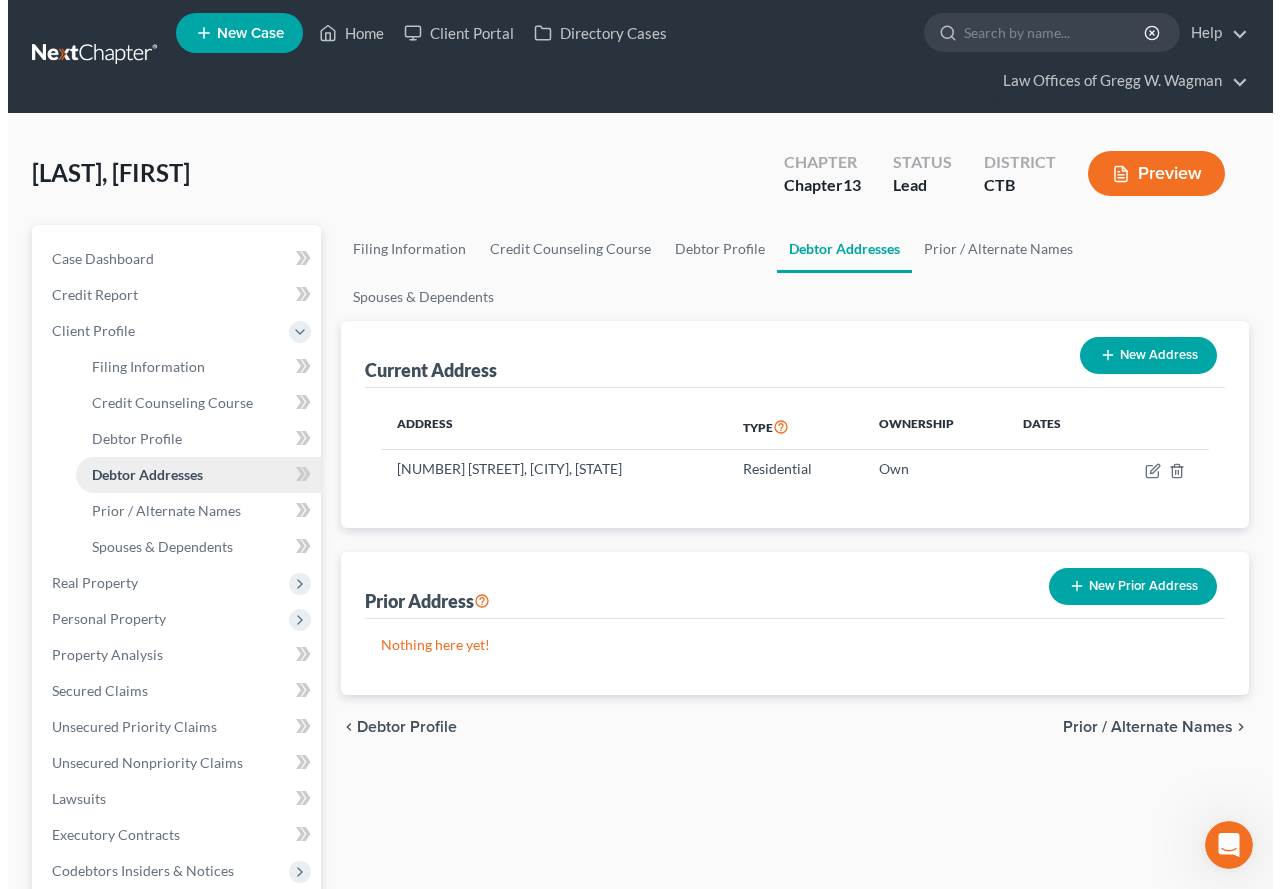 scroll, scrollTop: 0, scrollLeft: 0, axis: both 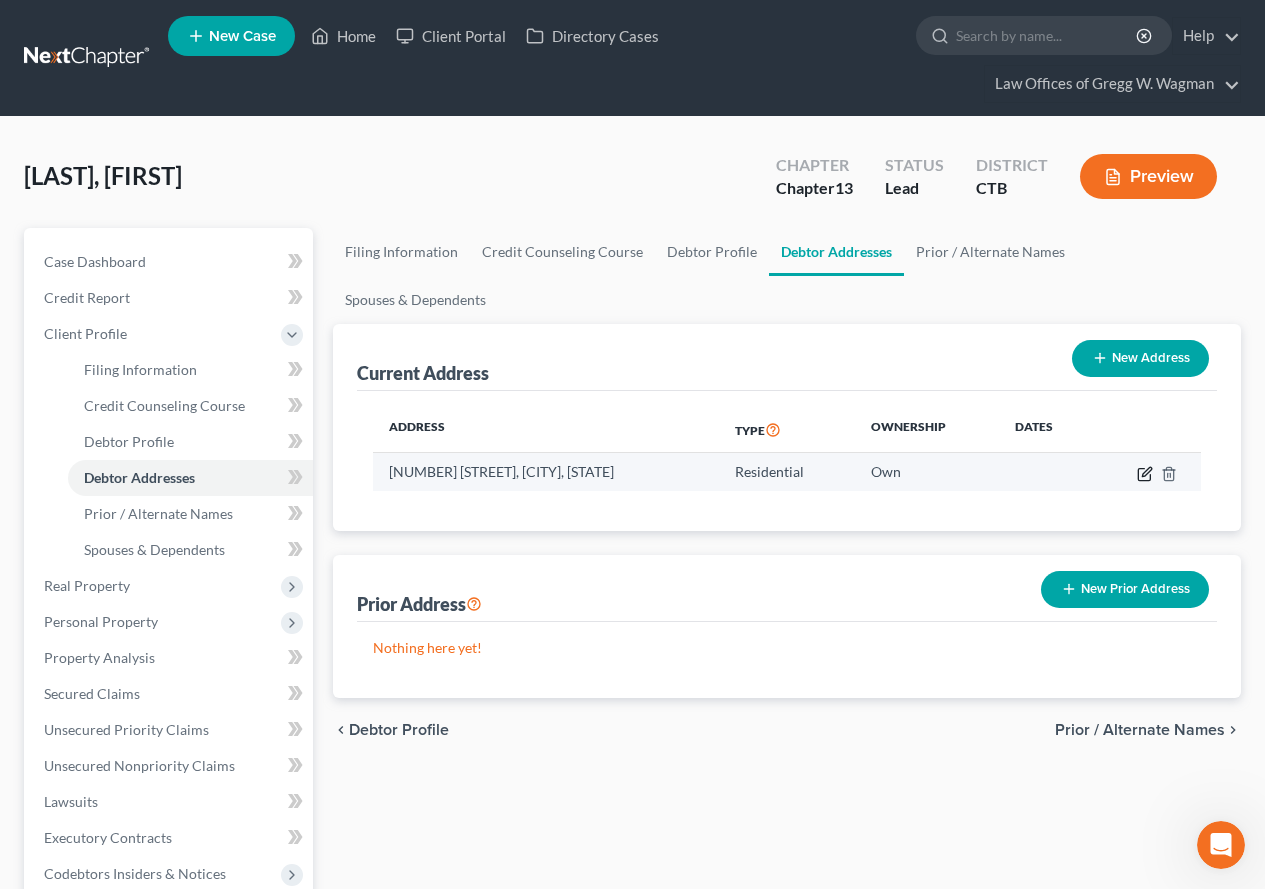 click 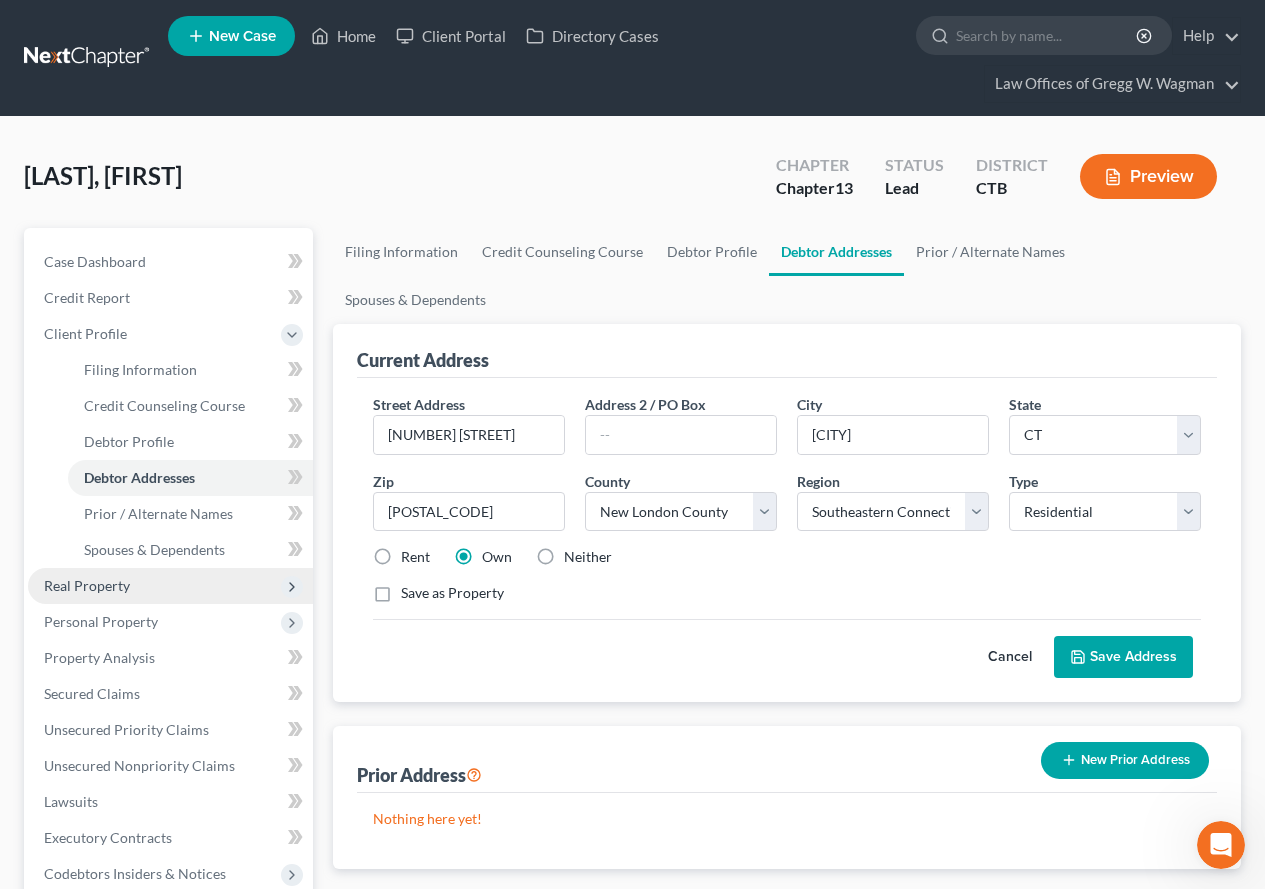 click on "Real Property" at bounding box center (87, 585) 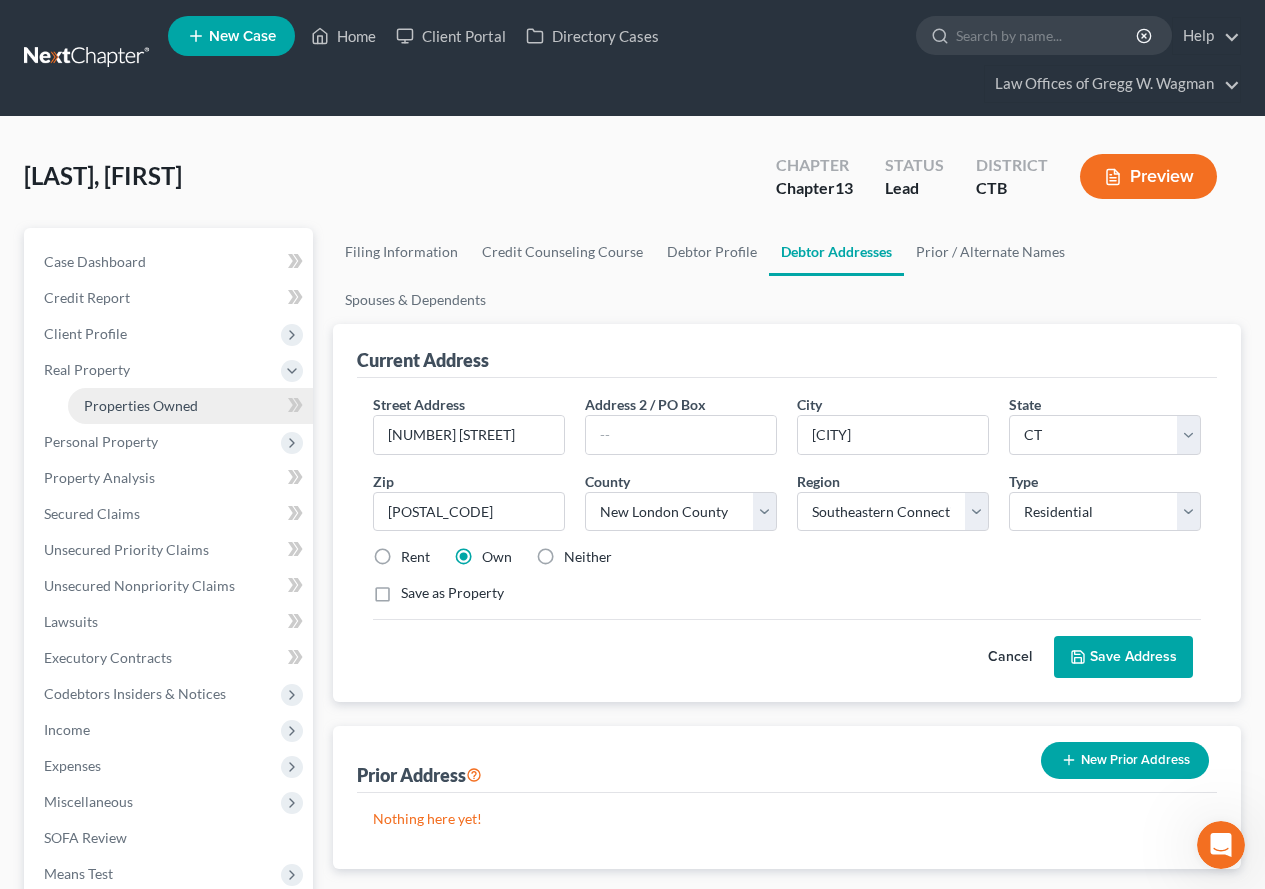 click on "Properties Owned" at bounding box center (141, 405) 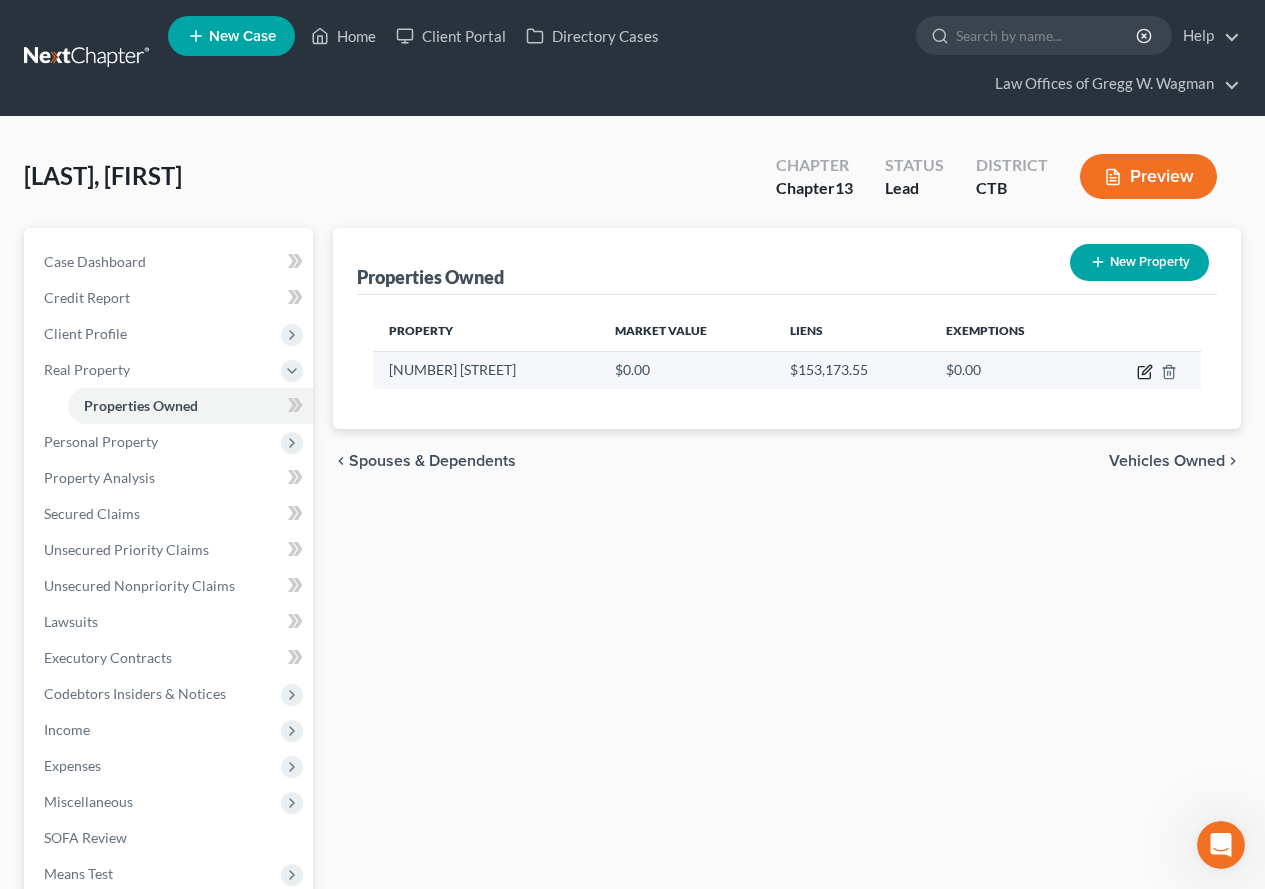 click 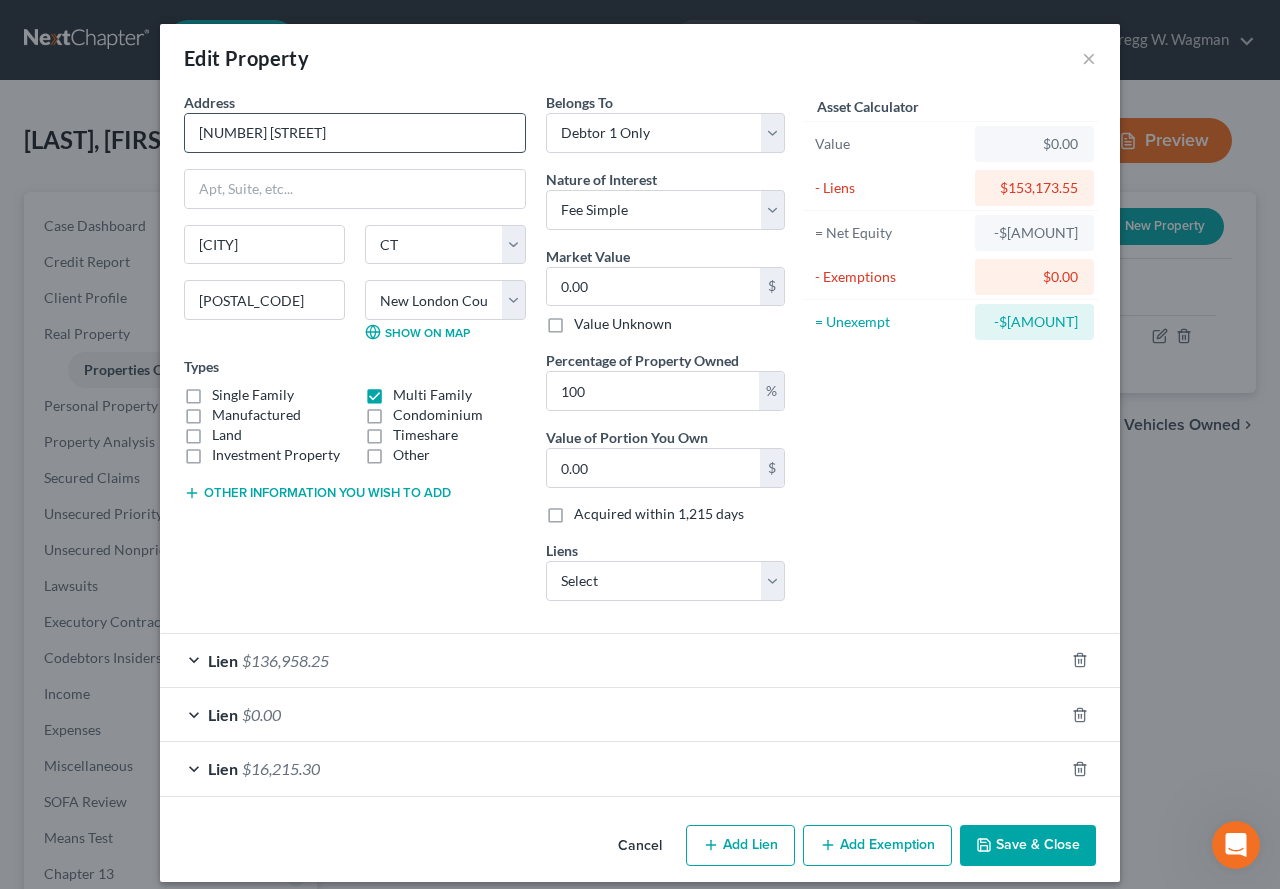 click on "[NUMBER] [STREET]" at bounding box center [355, 133] 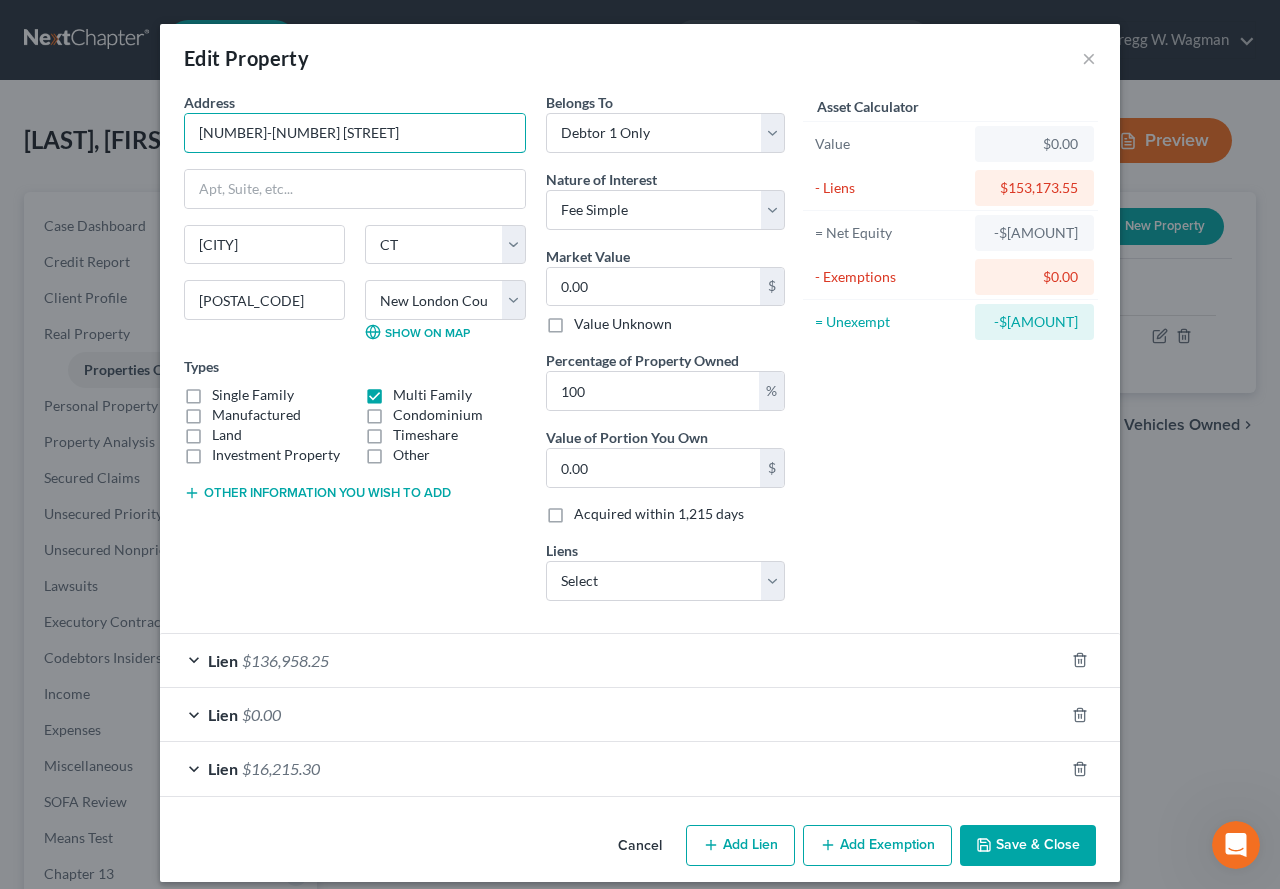 scroll, scrollTop: 17, scrollLeft: 0, axis: vertical 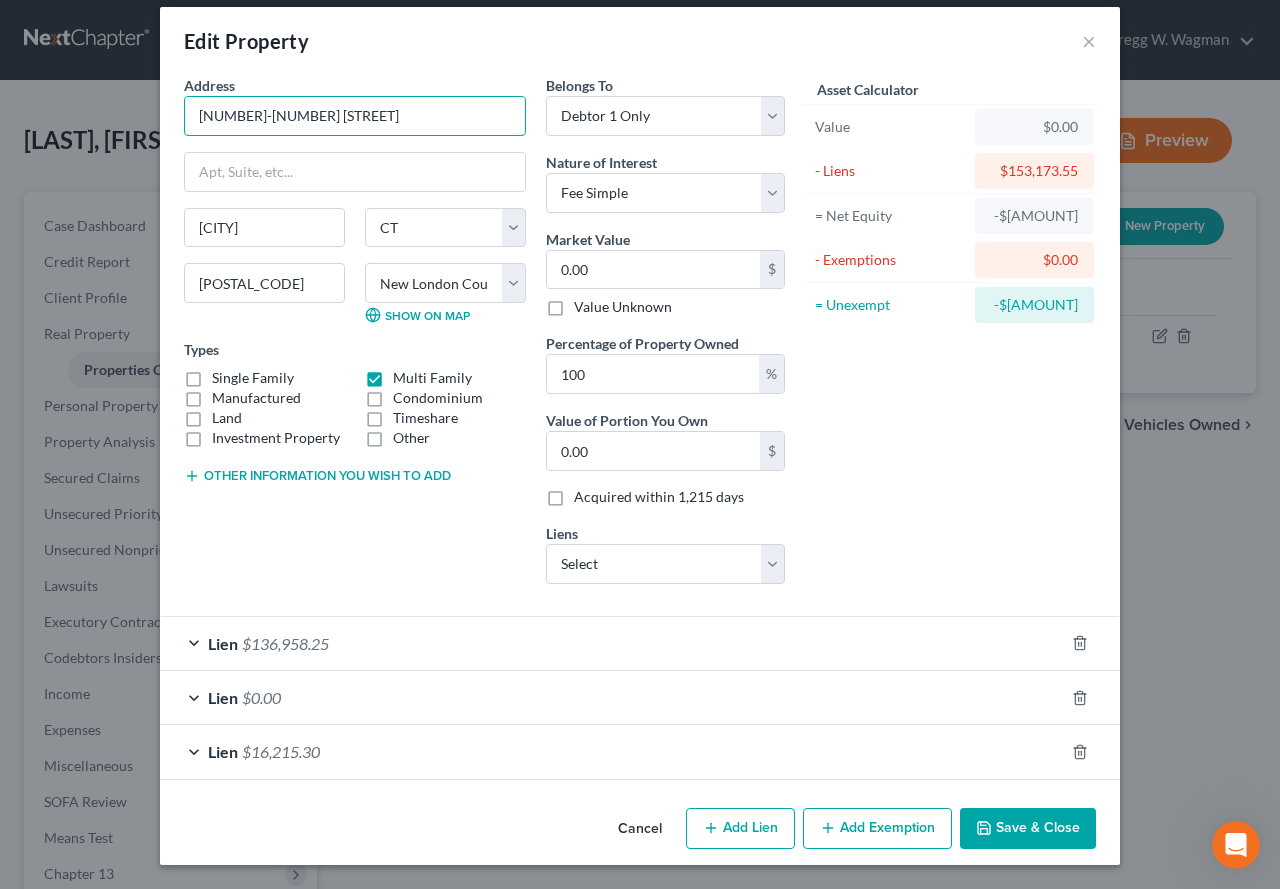 type on "[NUMBER]-[NUMBER] [STREET]" 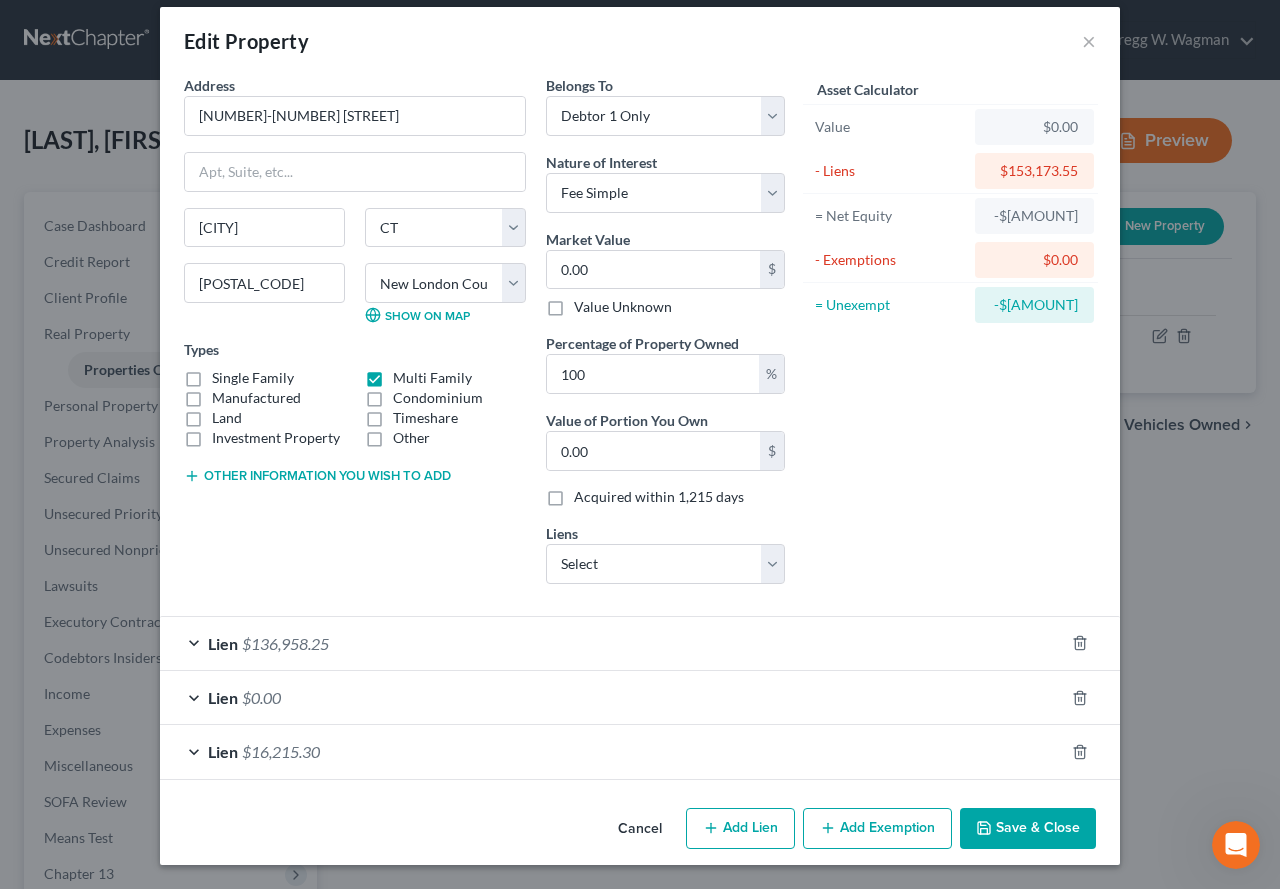 click on "Lien $136,958.25" at bounding box center [612, 643] 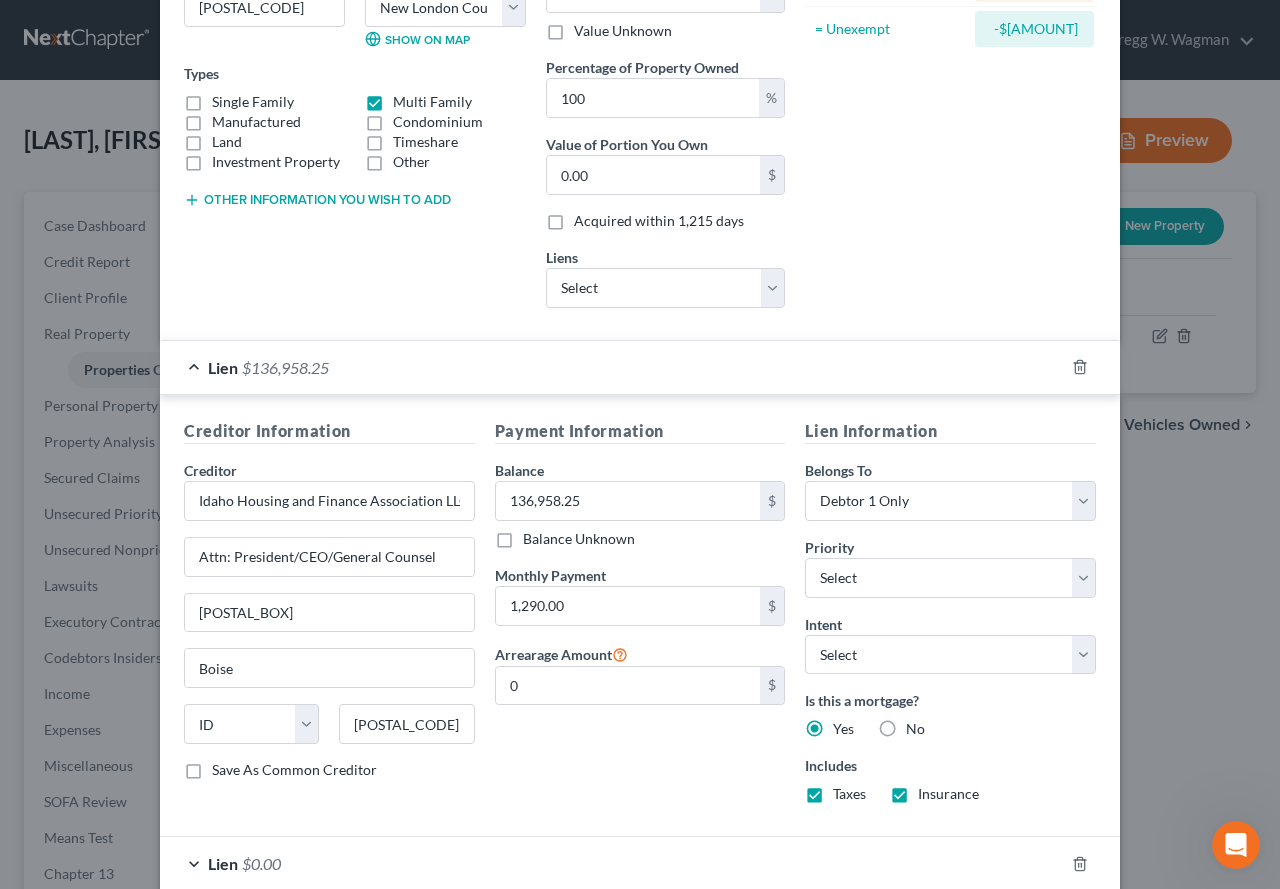 scroll, scrollTop: 317, scrollLeft: 0, axis: vertical 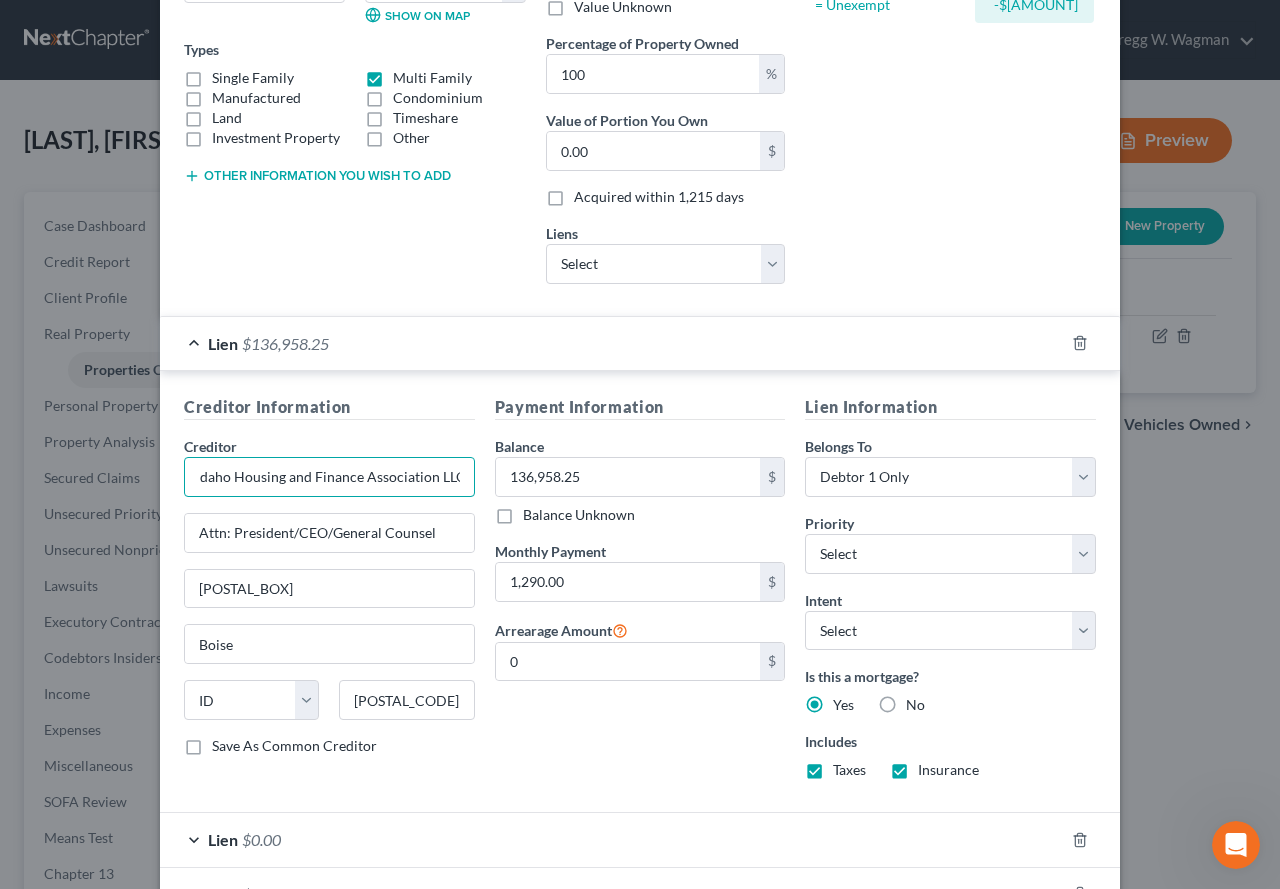 drag, startPoint x: 184, startPoint y: 486, endPoint x: 472, endPoint y: 492, distance: 288.0625 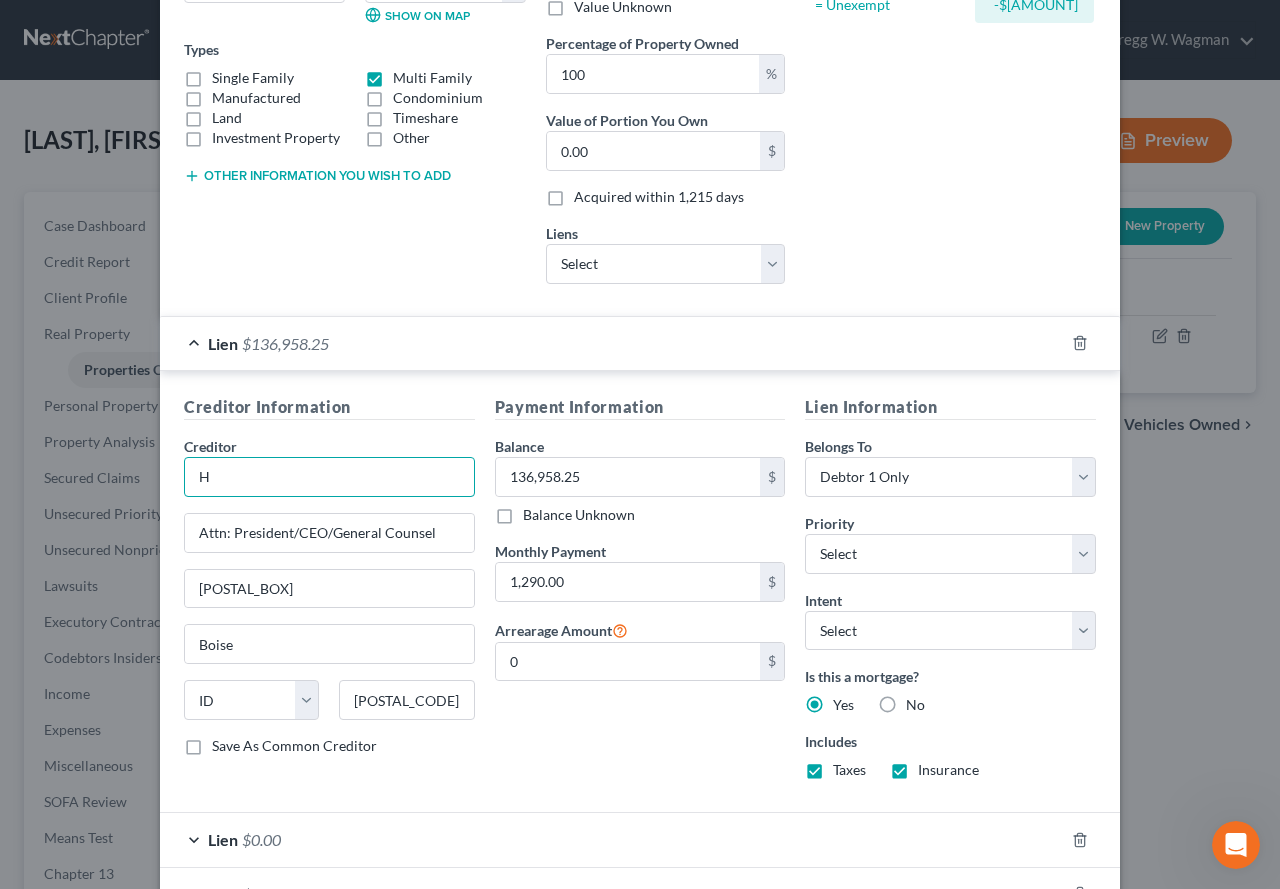 scroll, scrollTop: 0, scrollLeft: 0, axis: both 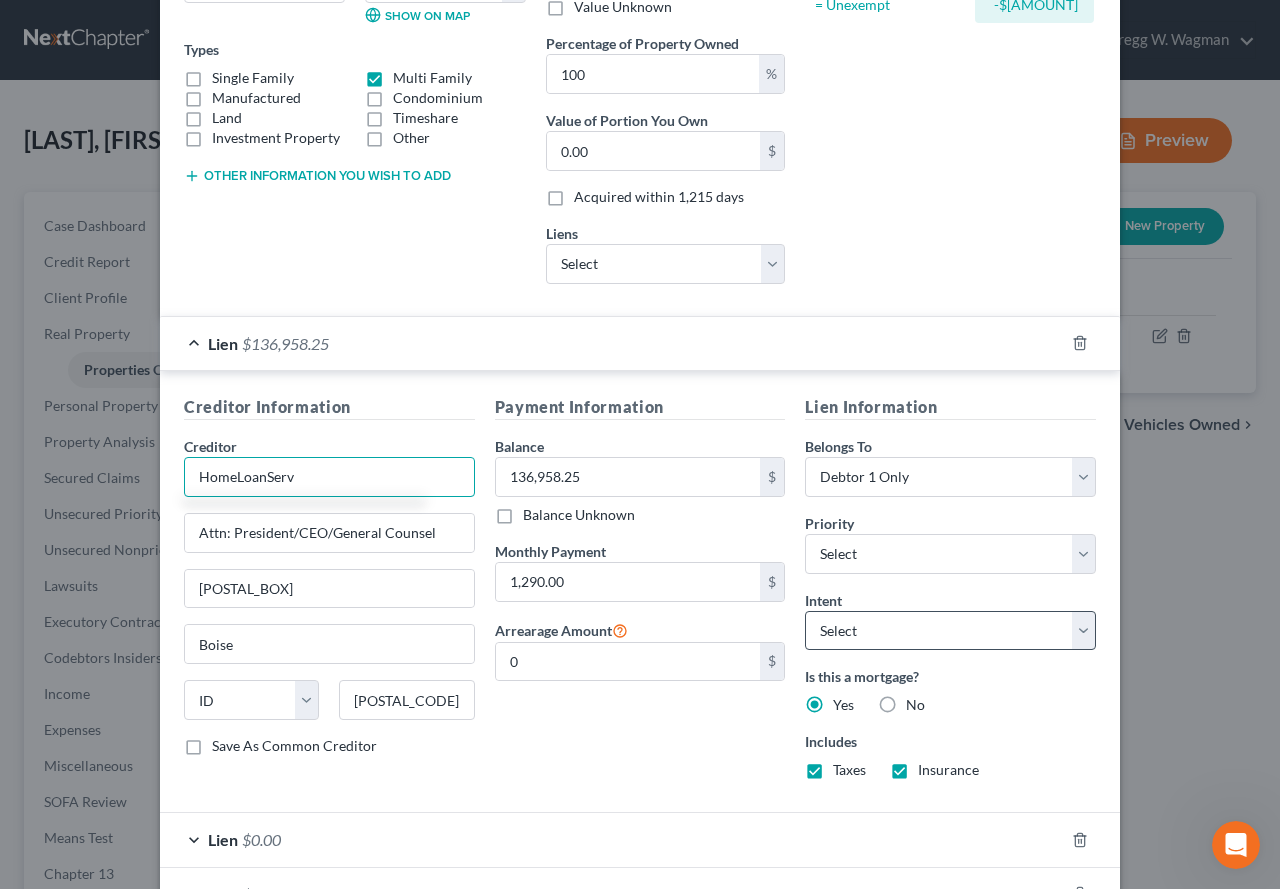 type on "HomeLoanServ" 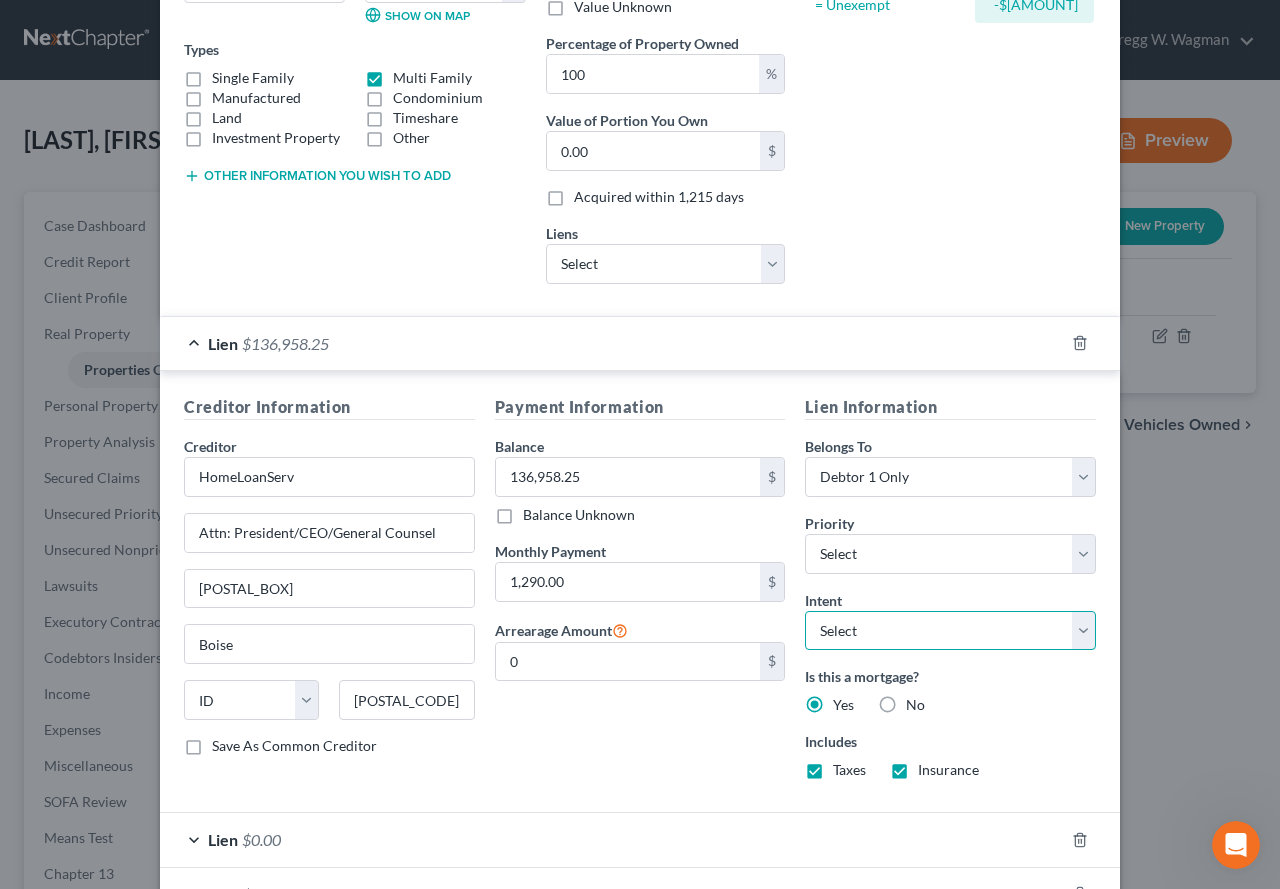 click on "Select Surrender Redeem Reaffirm Avoid Other" at bounding box center (950, 631) 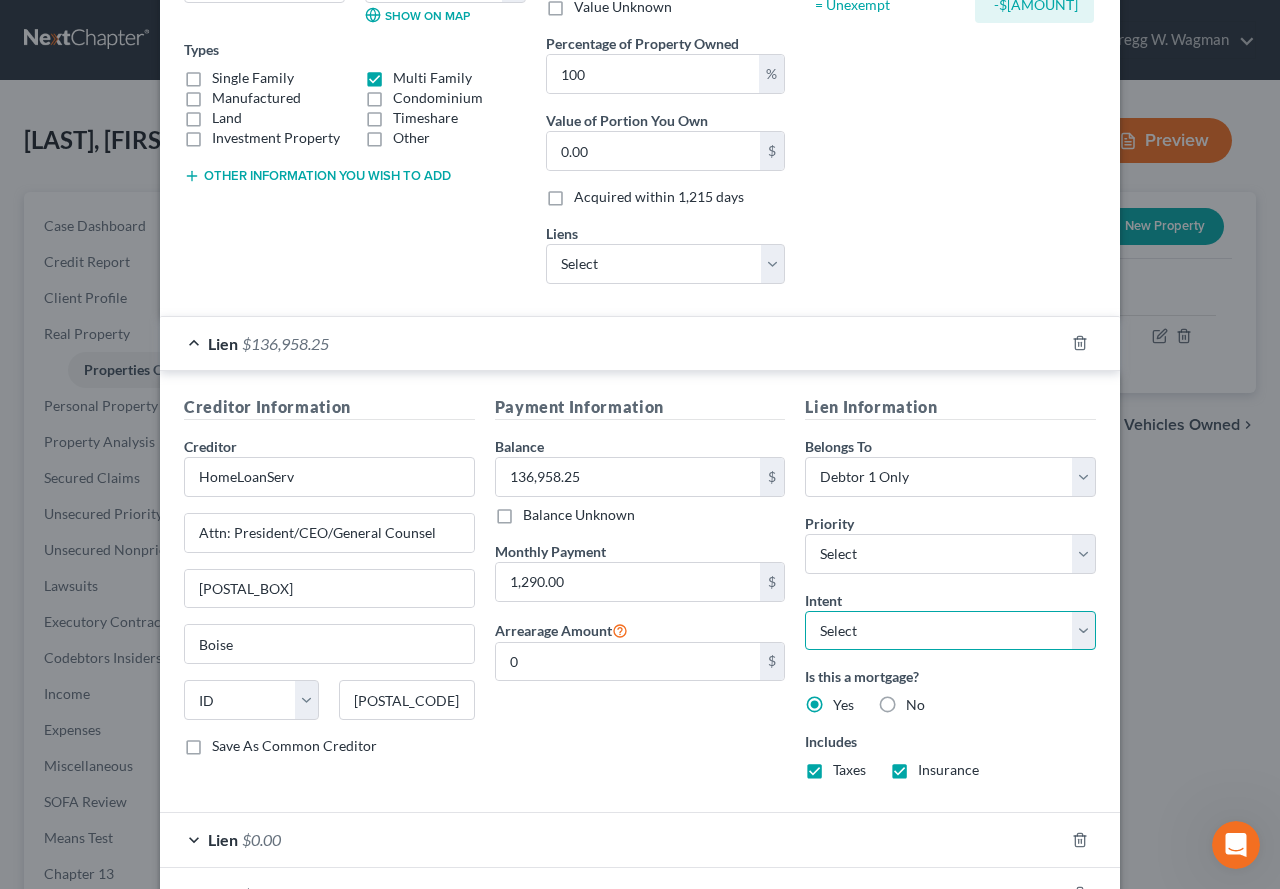 select on "4" 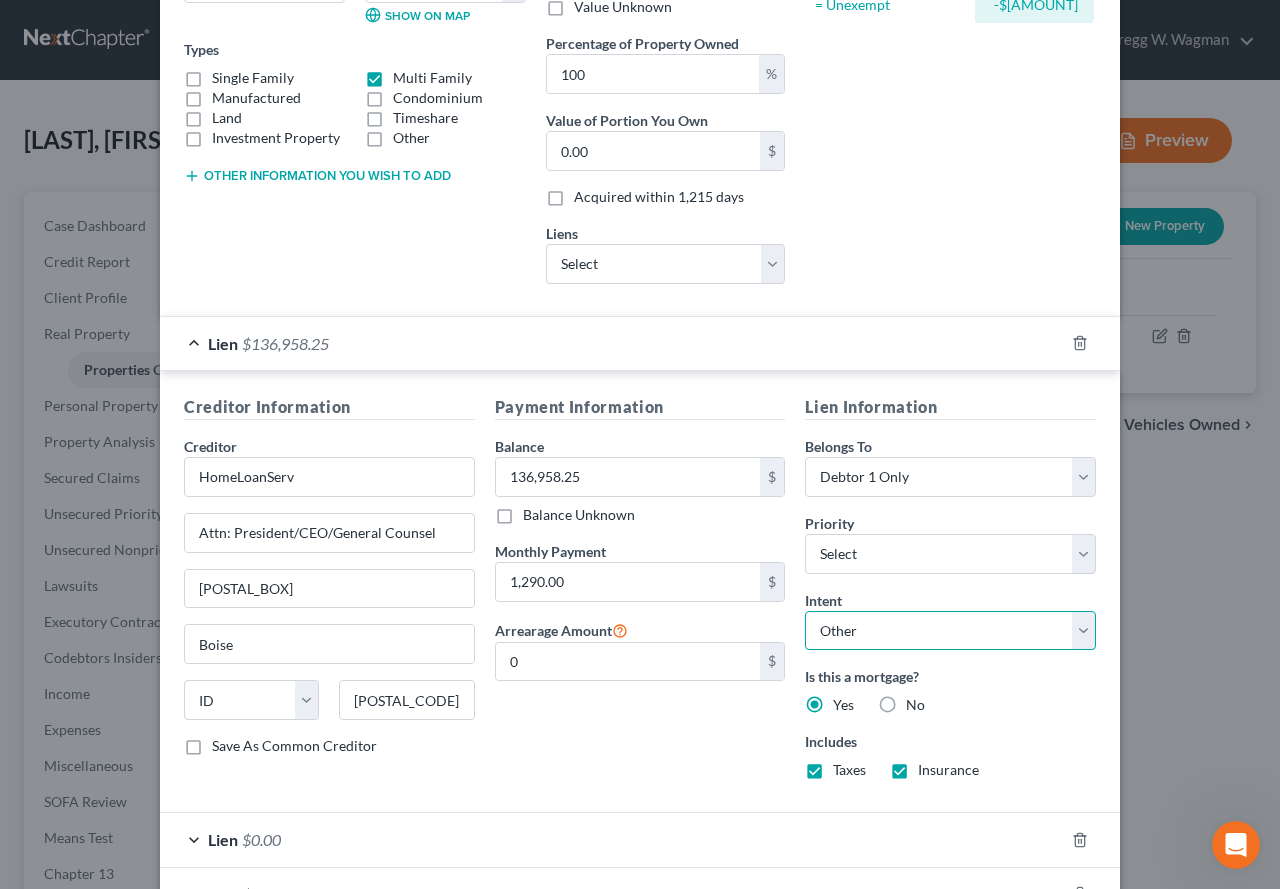 click on "Select Surrender Redeem Reaffirm Avoid Other" at bounding box center [950, 631] 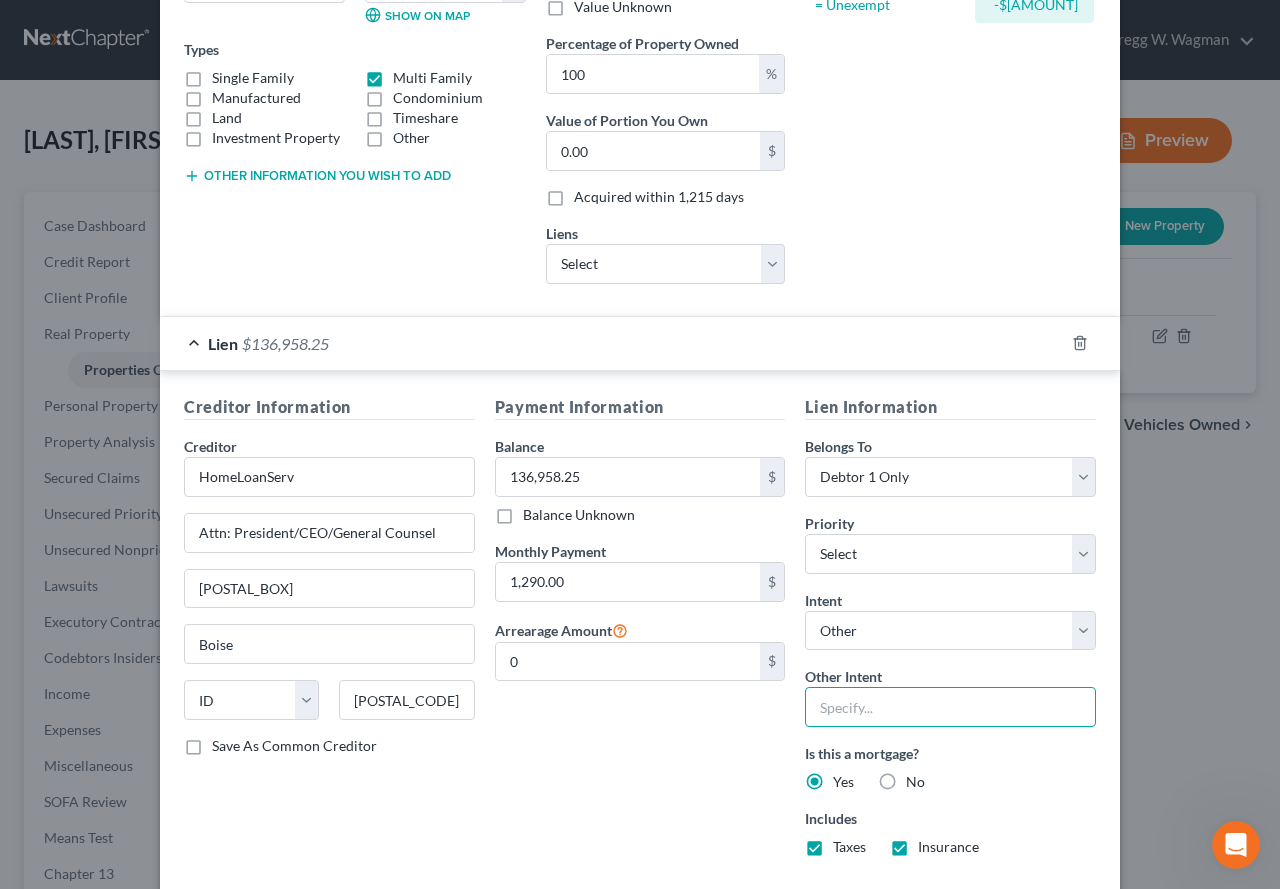 click at bounding box center (950, 707) 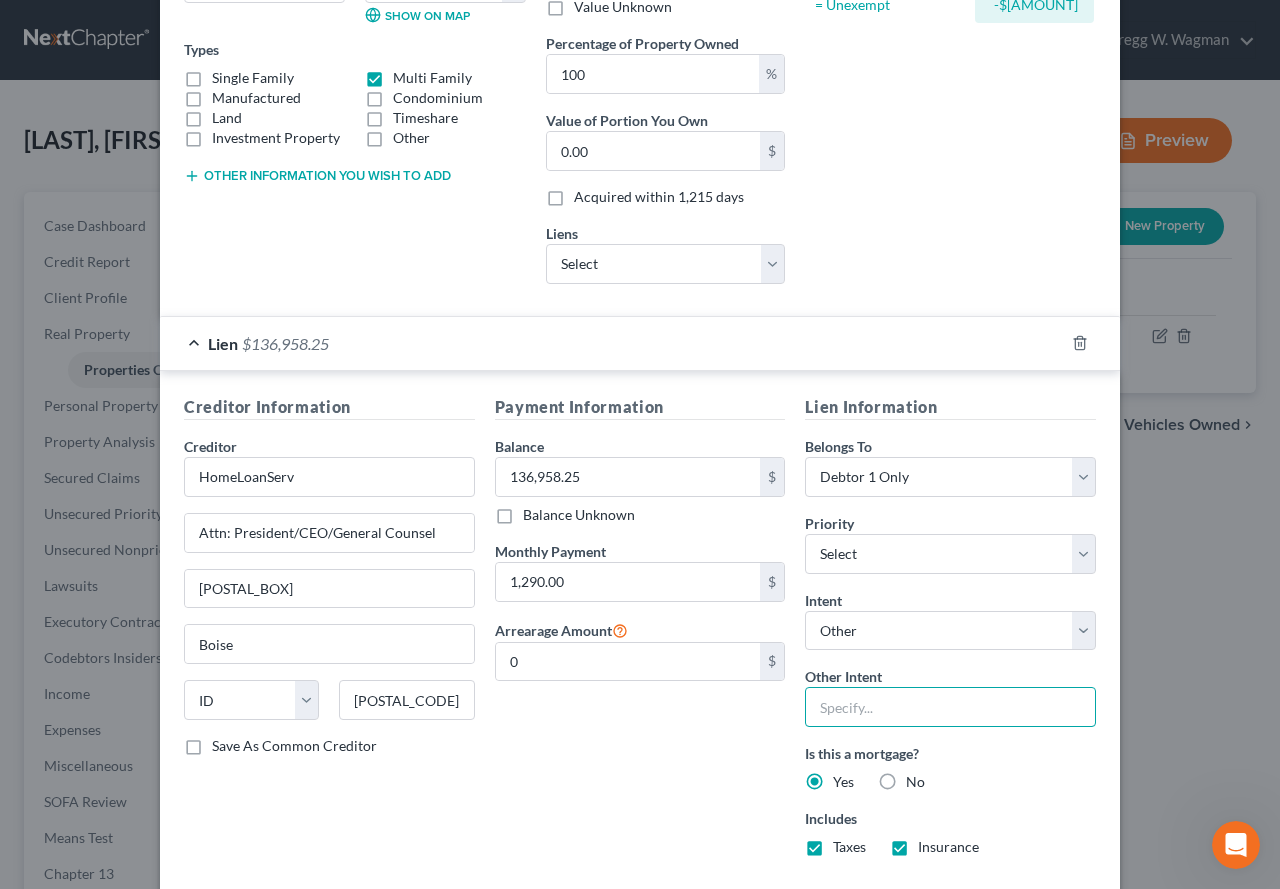 type on "Pay Arrears through Plan" 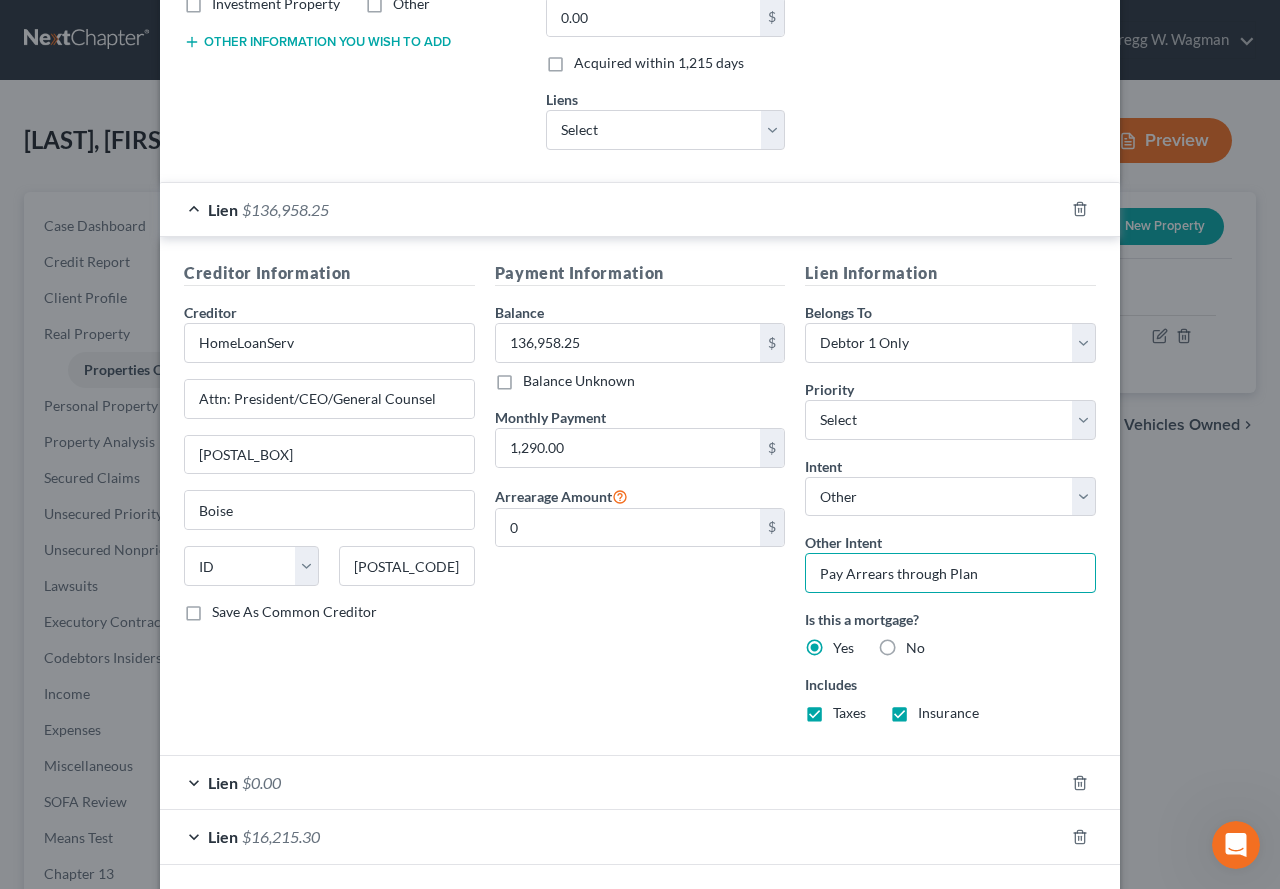 scroll, scrollTop: 517, scrollLeft: 0, axis: vertical 